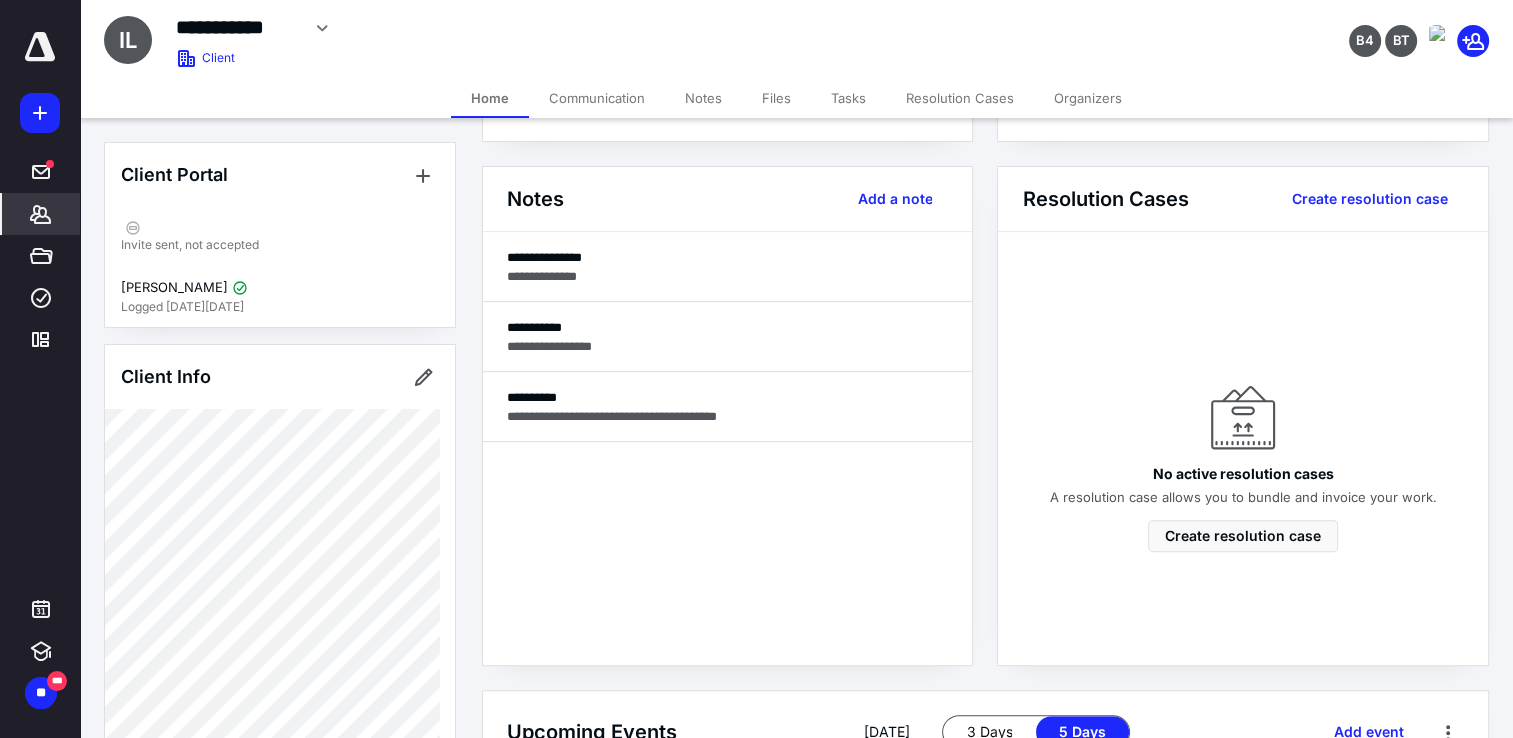 scroll, scrollTop: 300, scrollLeft: 0, axis: vertical 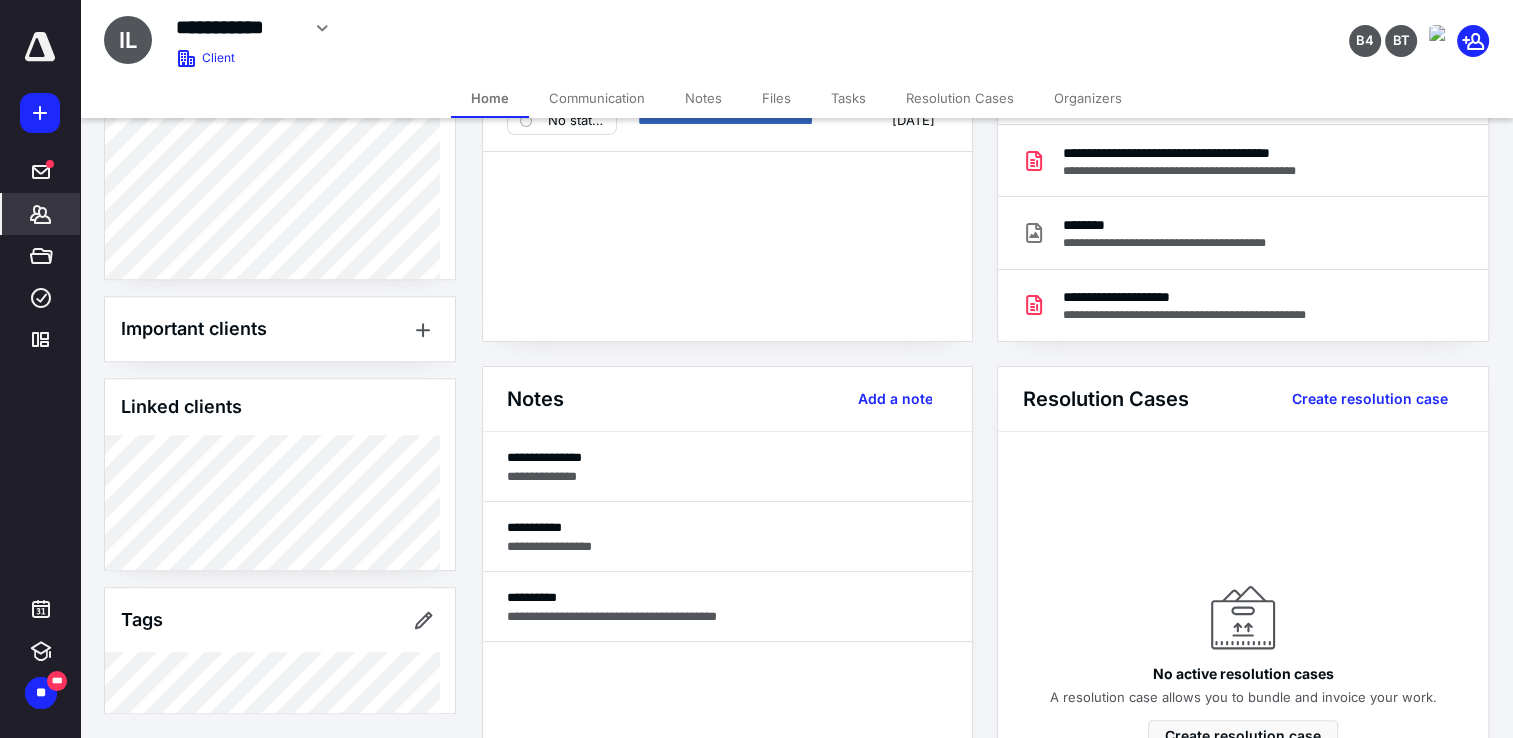 click on "Notes" at bounding box center (703, 98) 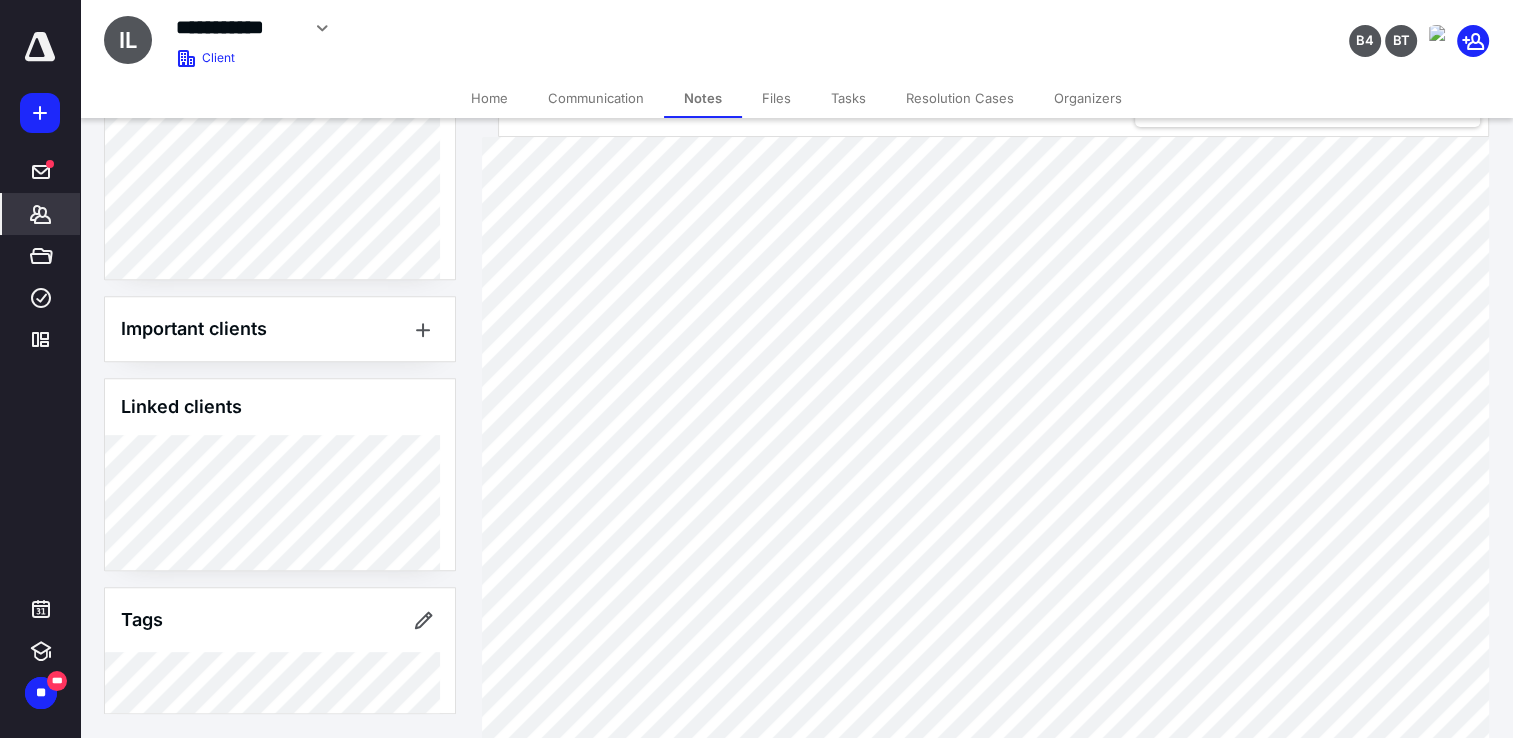 scroll, scrollTop: 100, scrollLeft: 0, axis: vertical 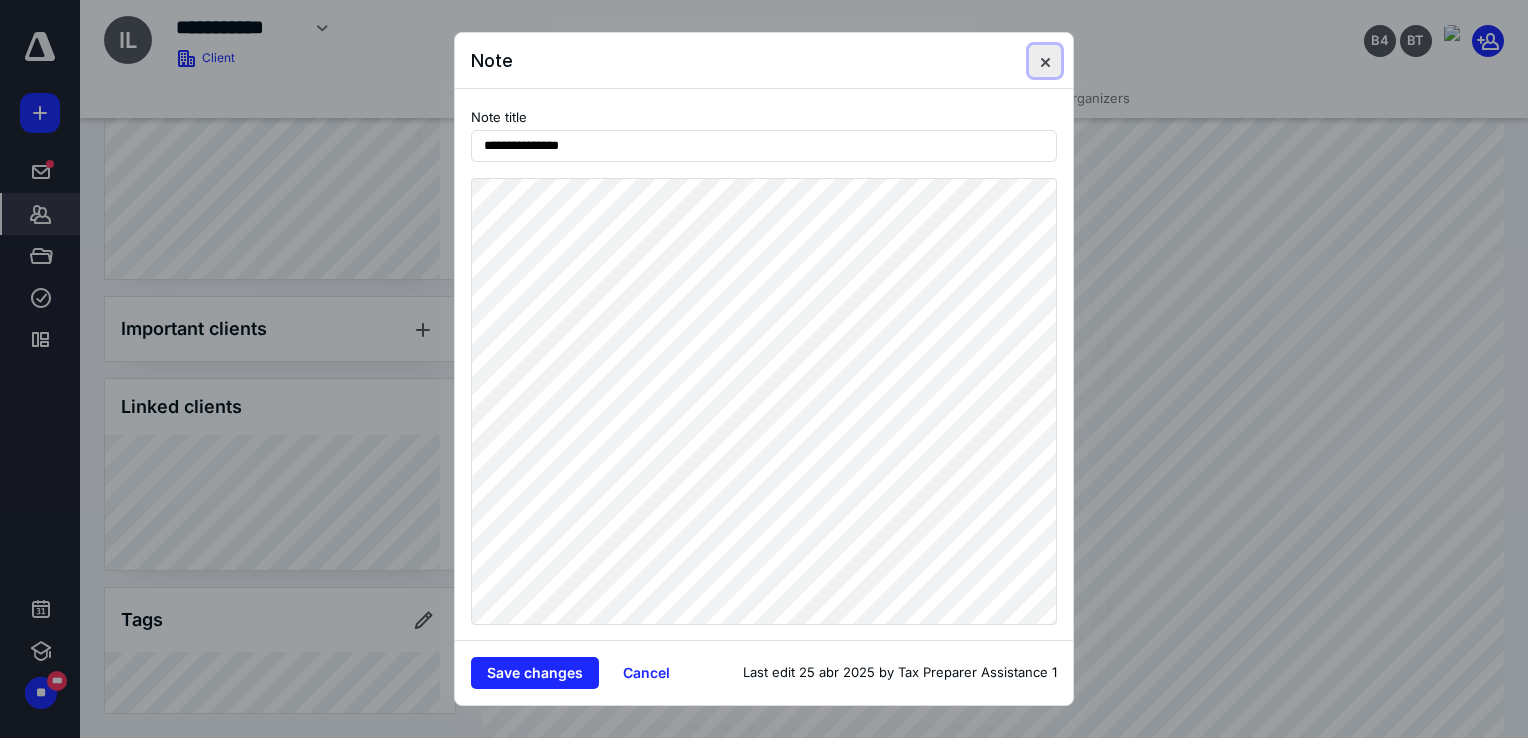 click at bounding box center (1045, 61) 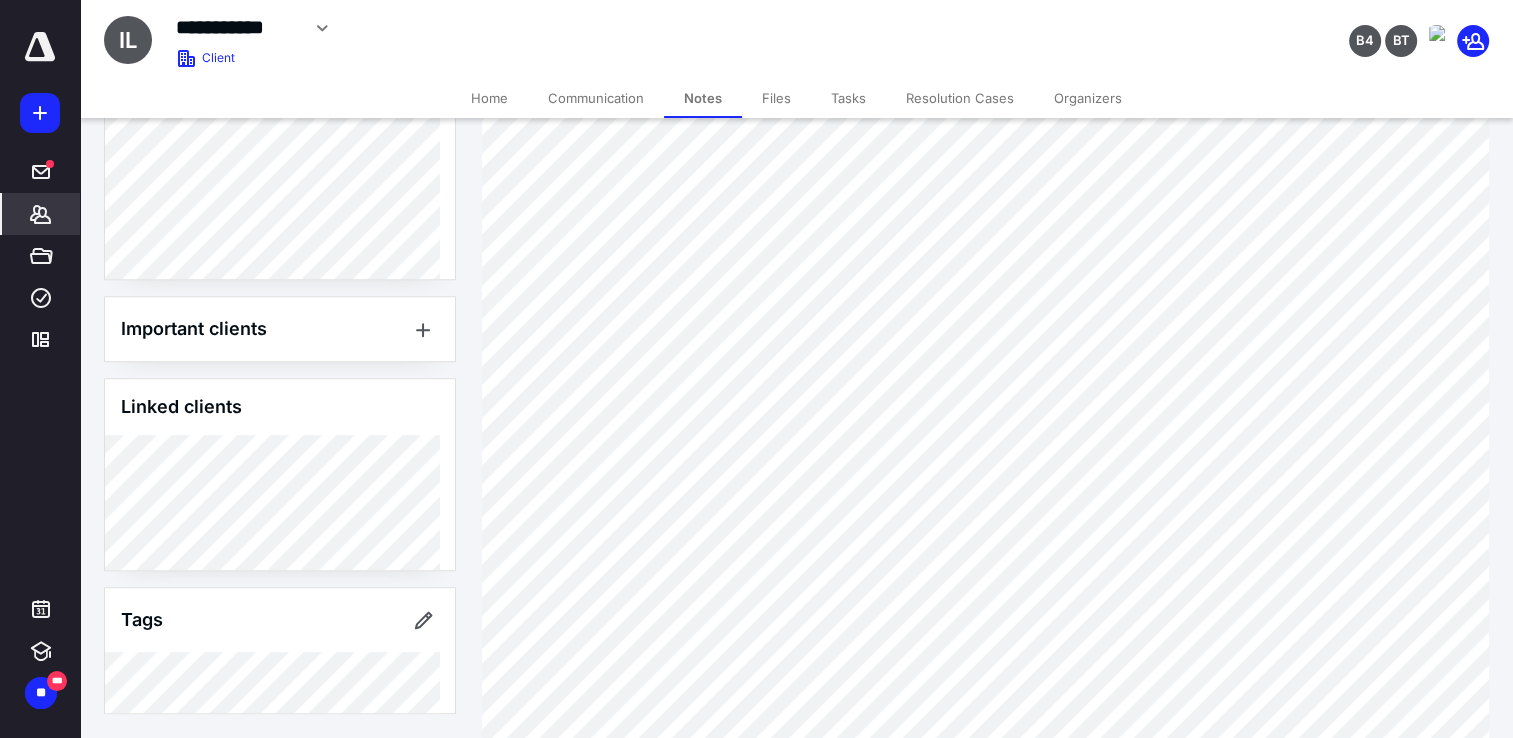 click on "Files" at bounding box center (776, 98) 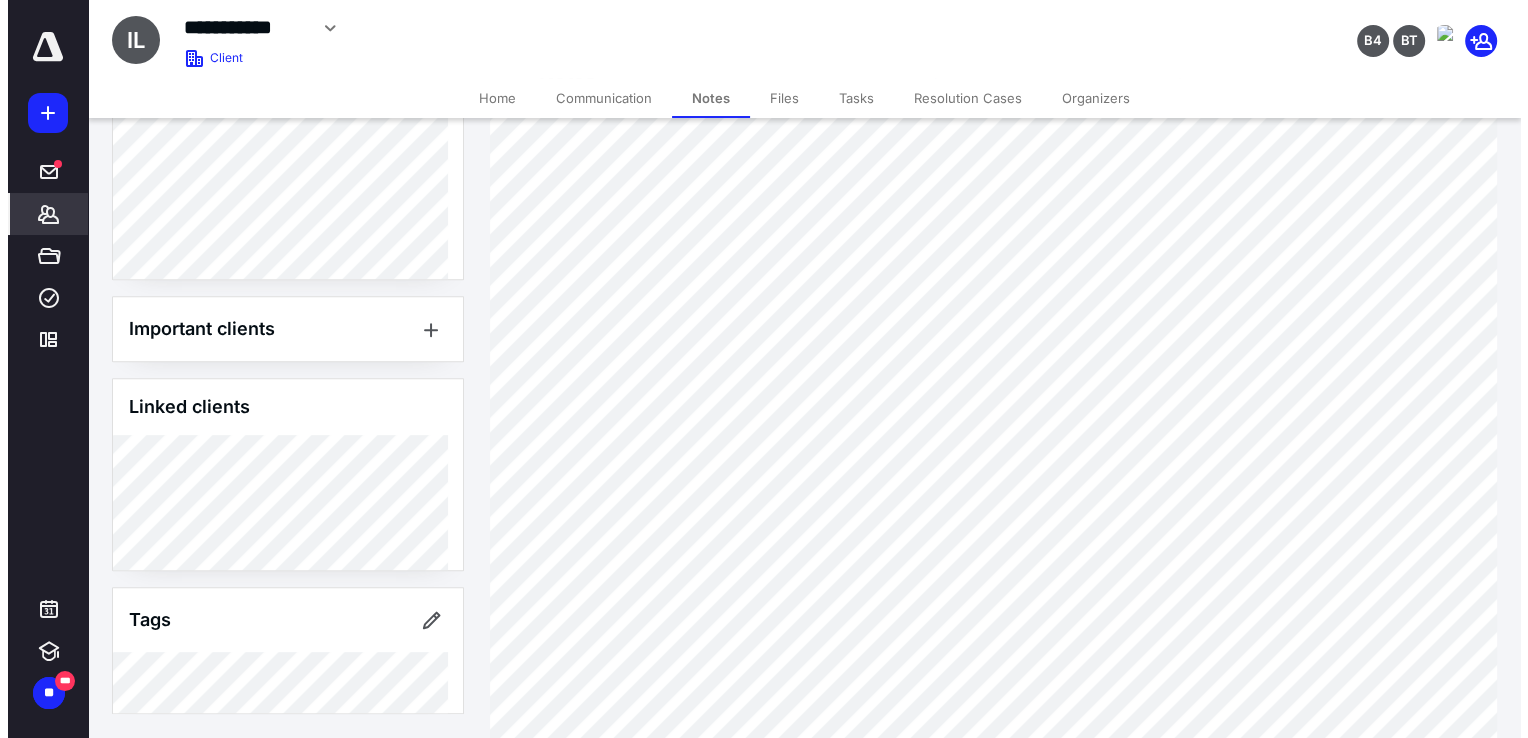 scroll, scrollTop: 0, scrollLeft: 0, axis: both 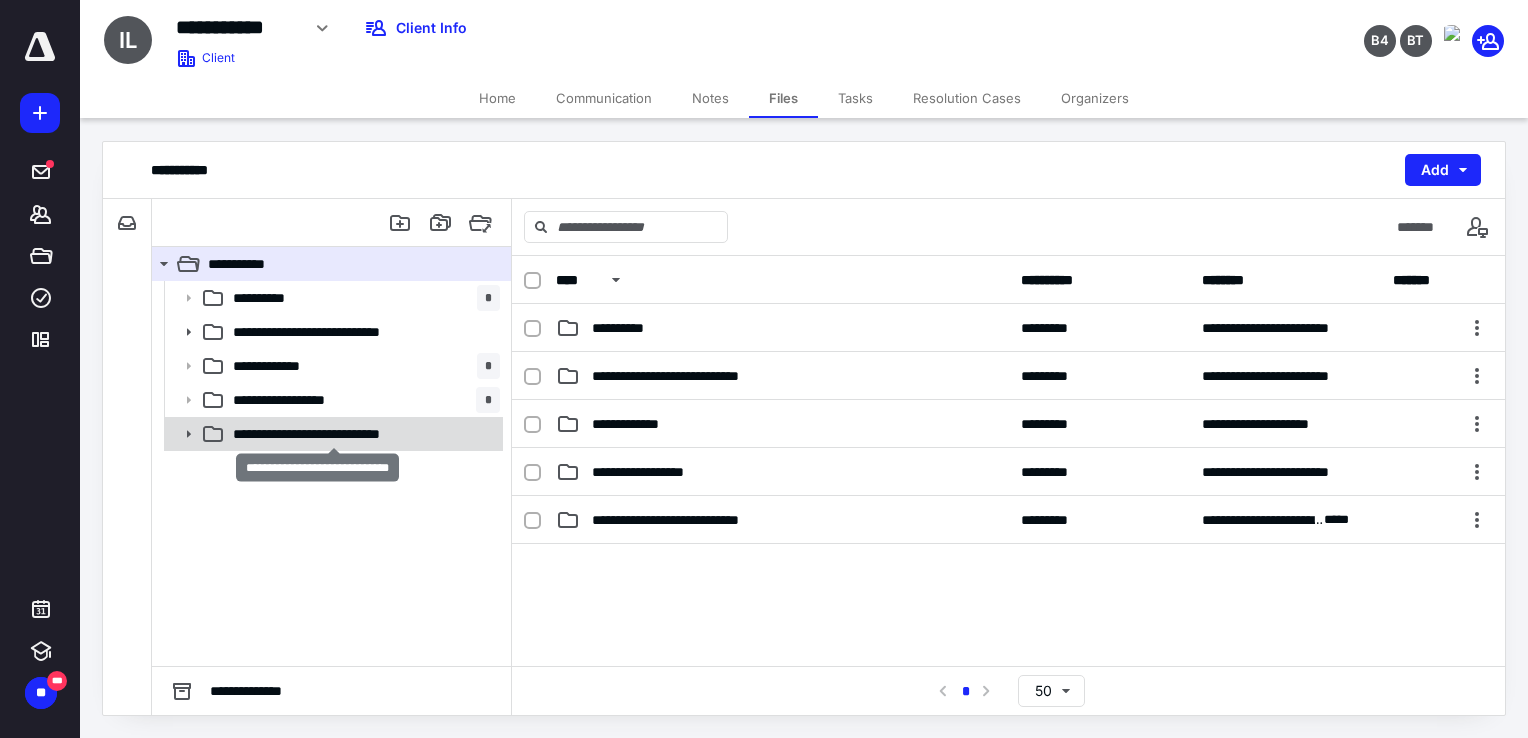 click on "**********" at bounding box center (334, 434) 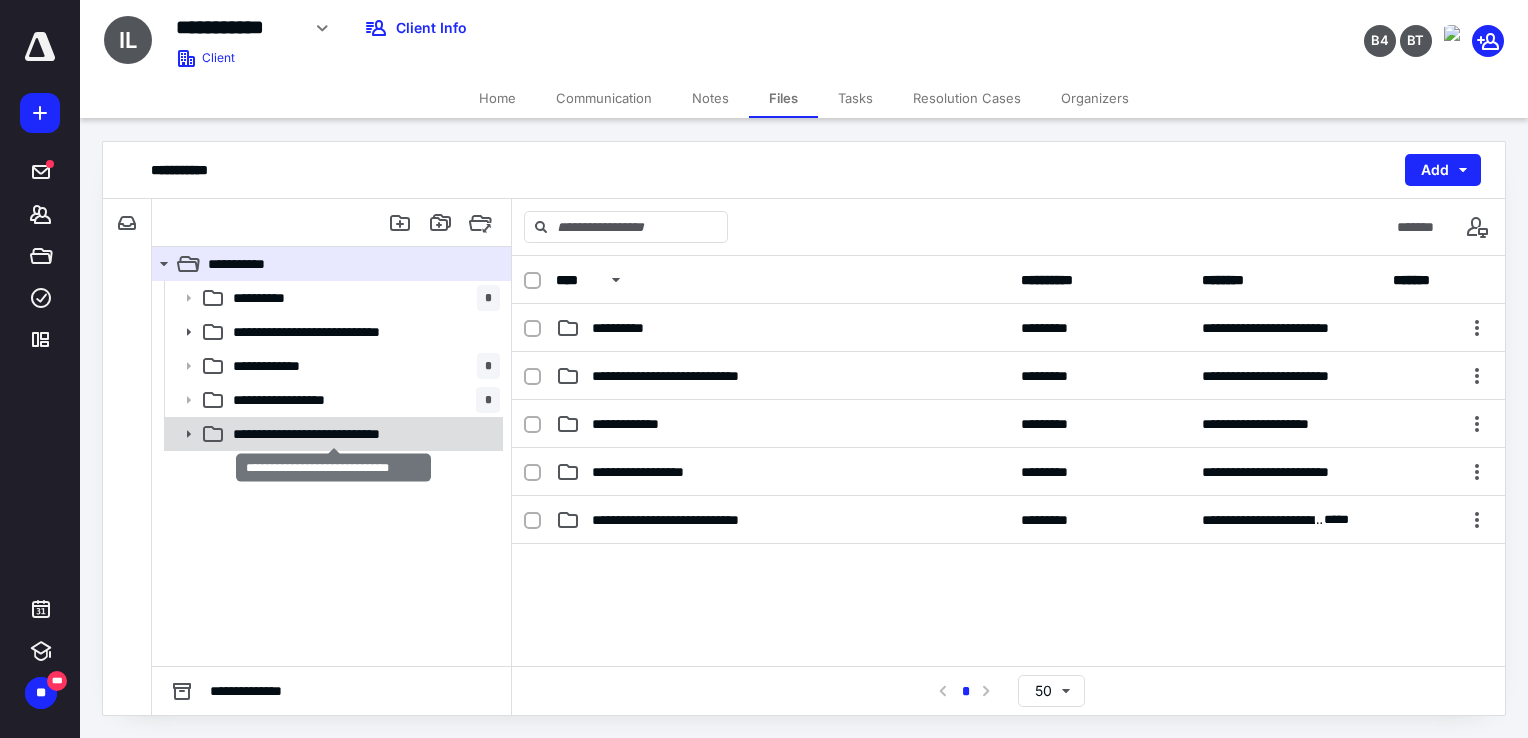 click on "**********" at bounding box center (334, 434) 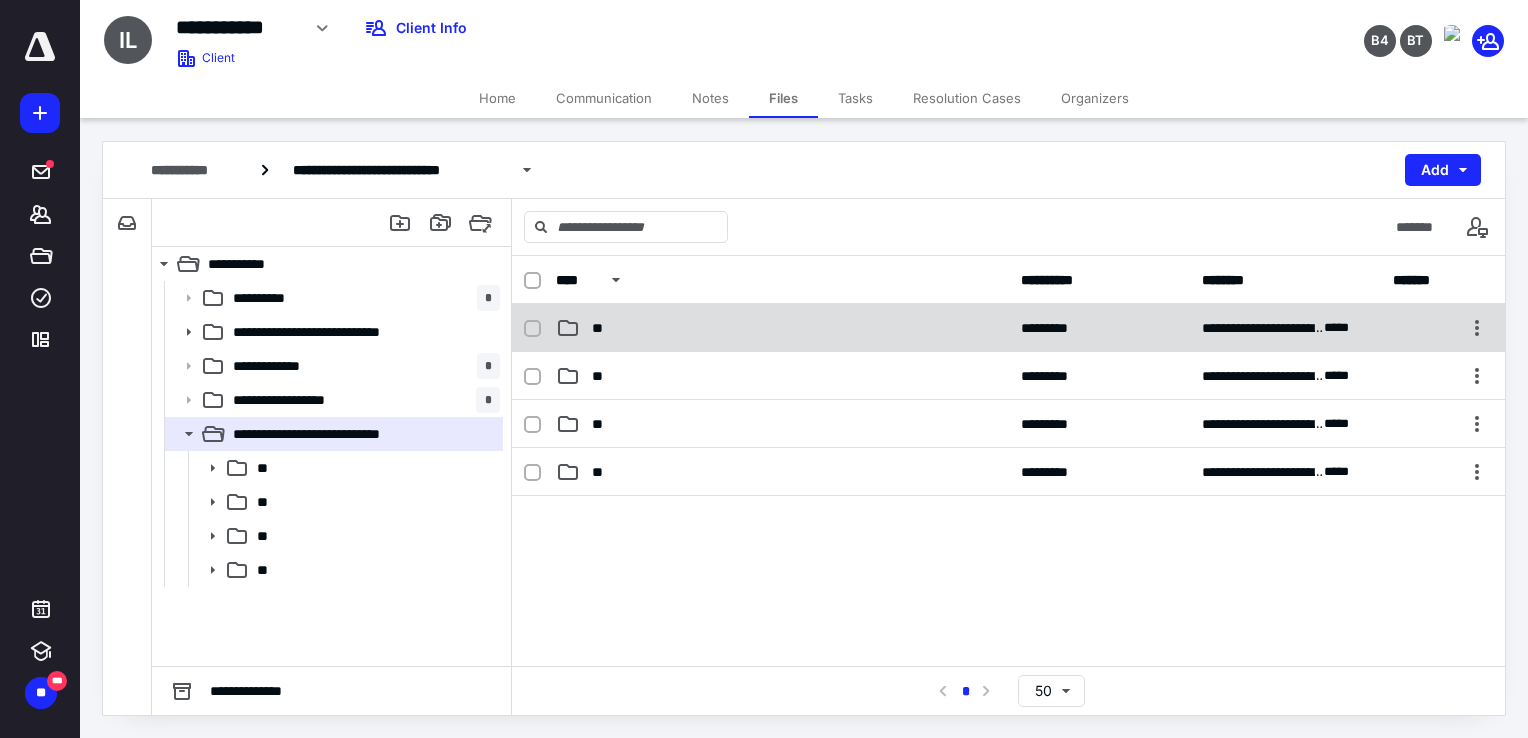 click on "**********" at bounding box center [1008, 328] 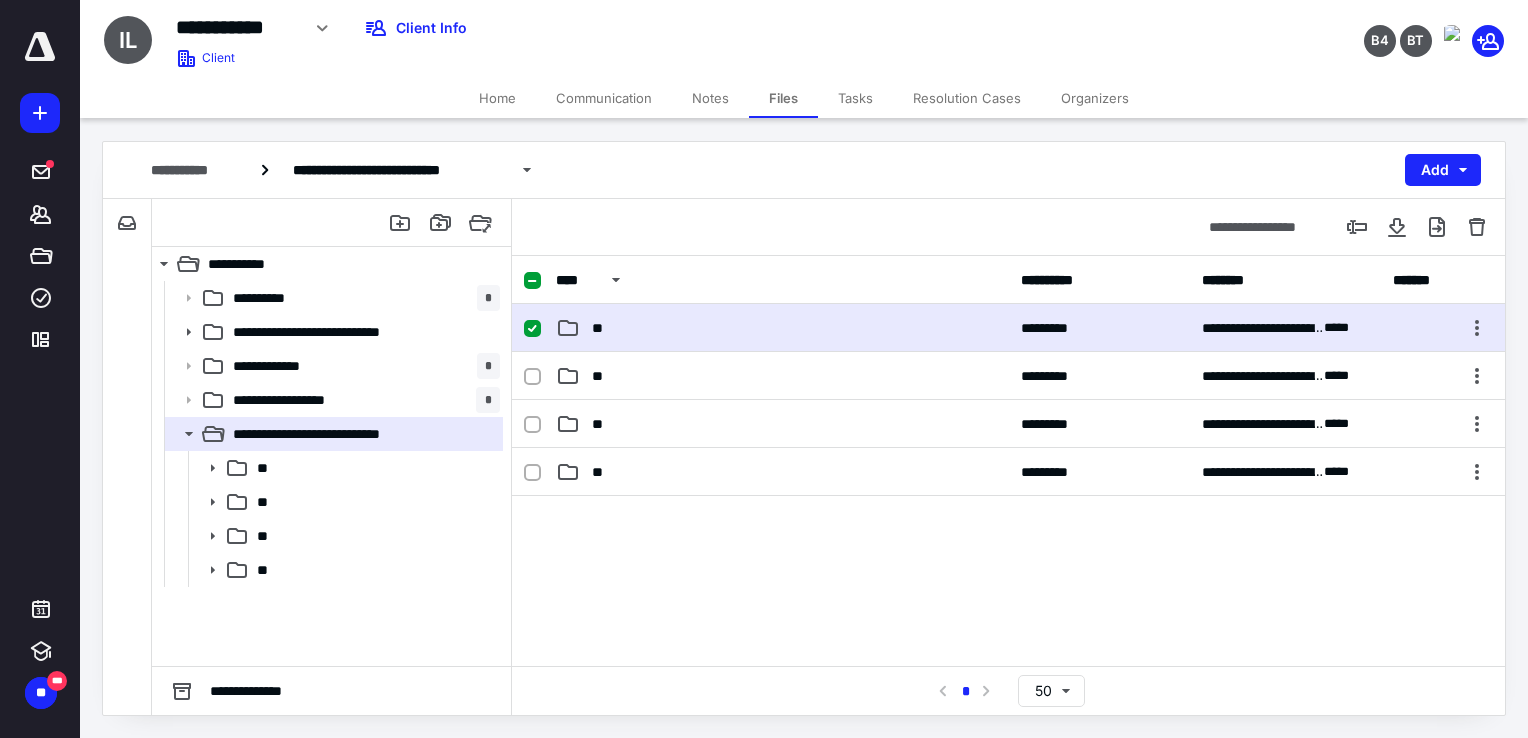 click on "**********" at bounding box center (1008, 328) 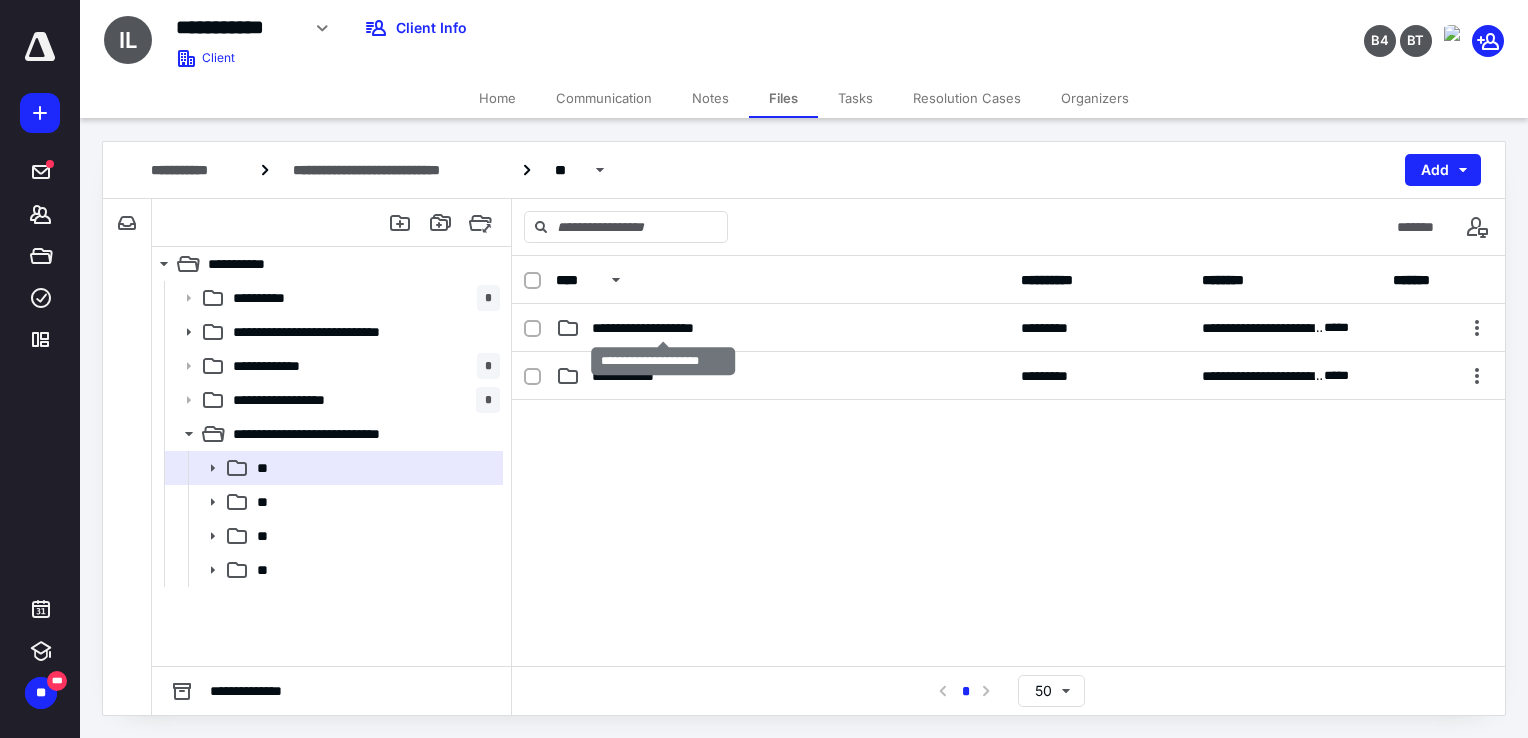 click on "**********" at bounding box center [663, 328] 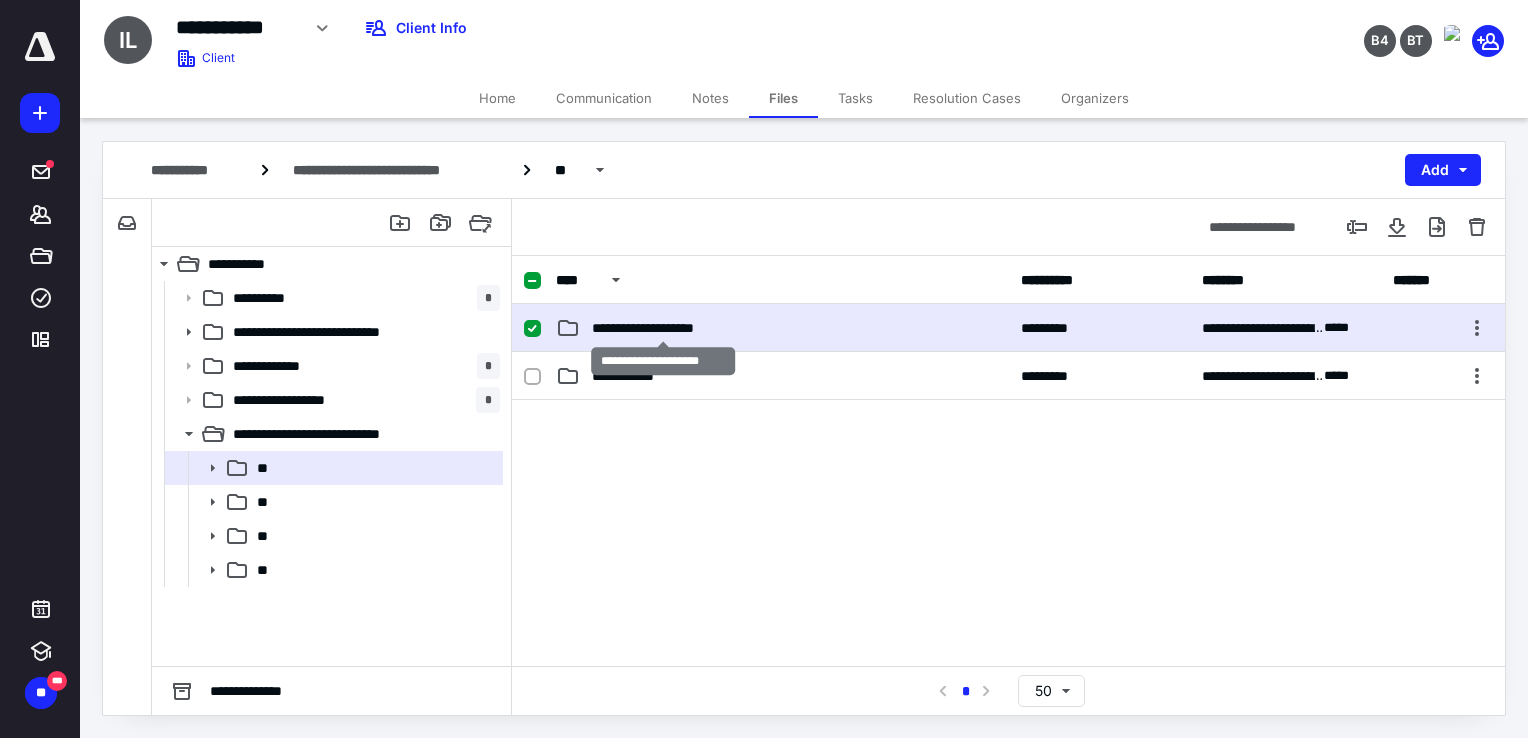 click on "**********" at bounding box center [663, 328] 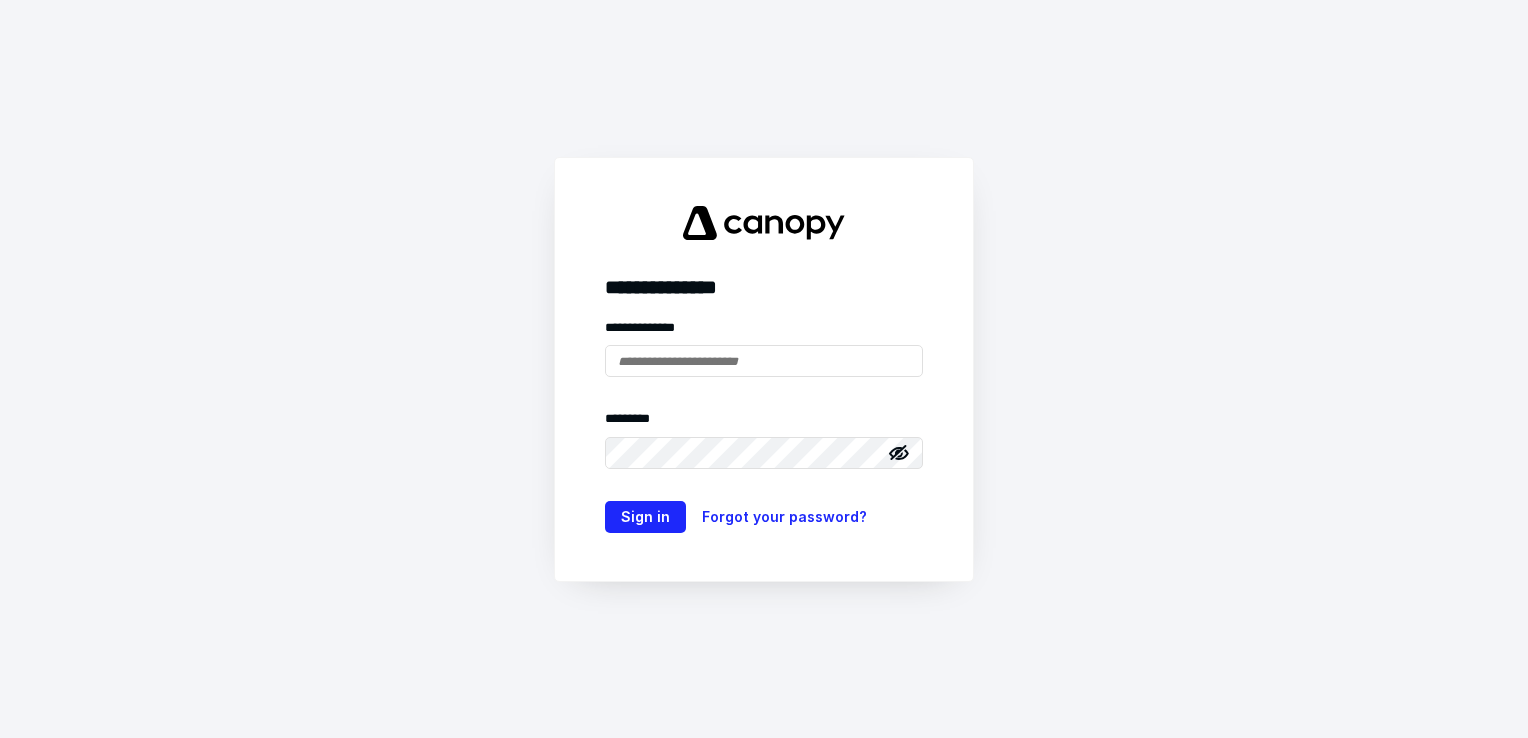 scroll, scrollTop: 0, scrollLeft: 0, axis: both 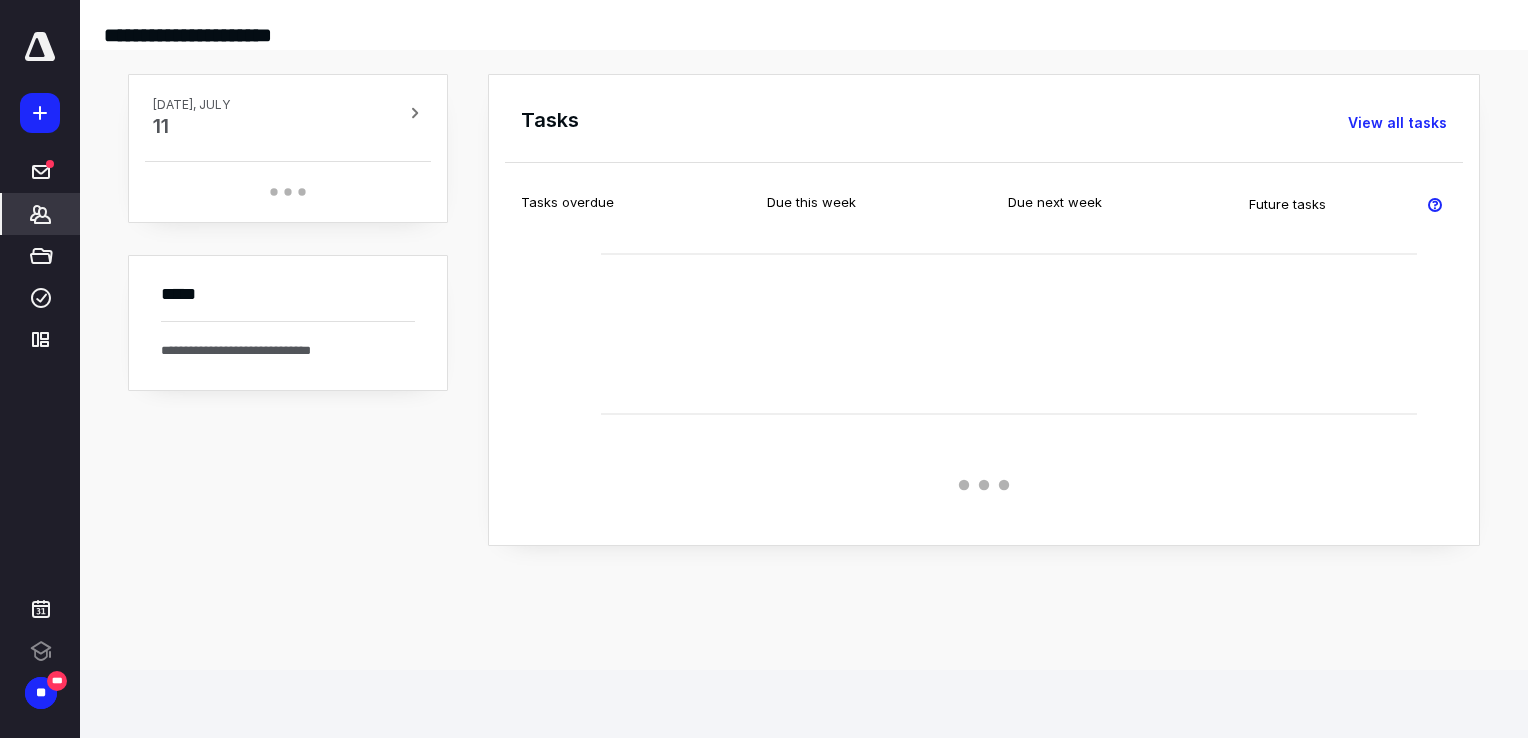 click on "*******" at bounding box center [41, 214] 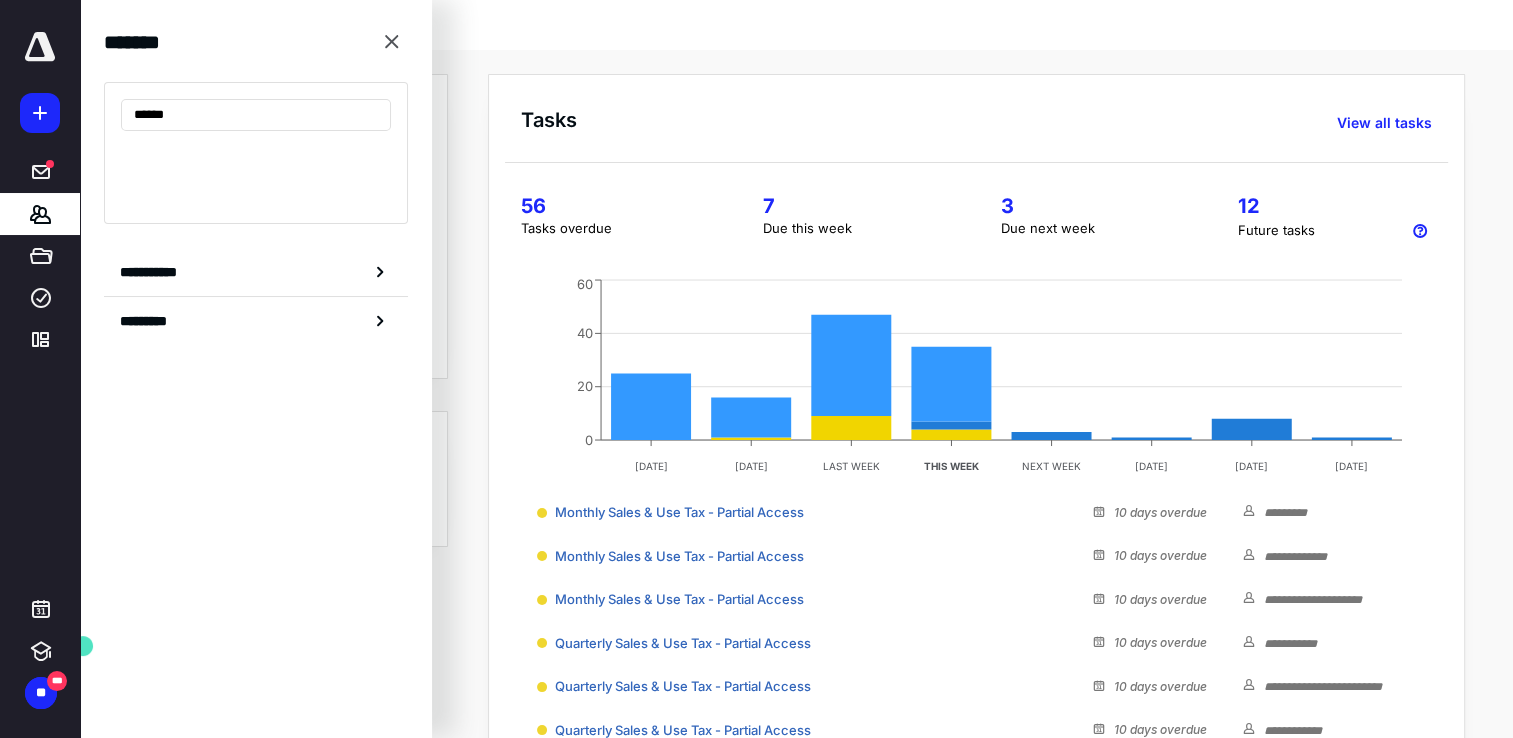 scroll, scrollTop: 0, scrollLeft: 0, axis: both 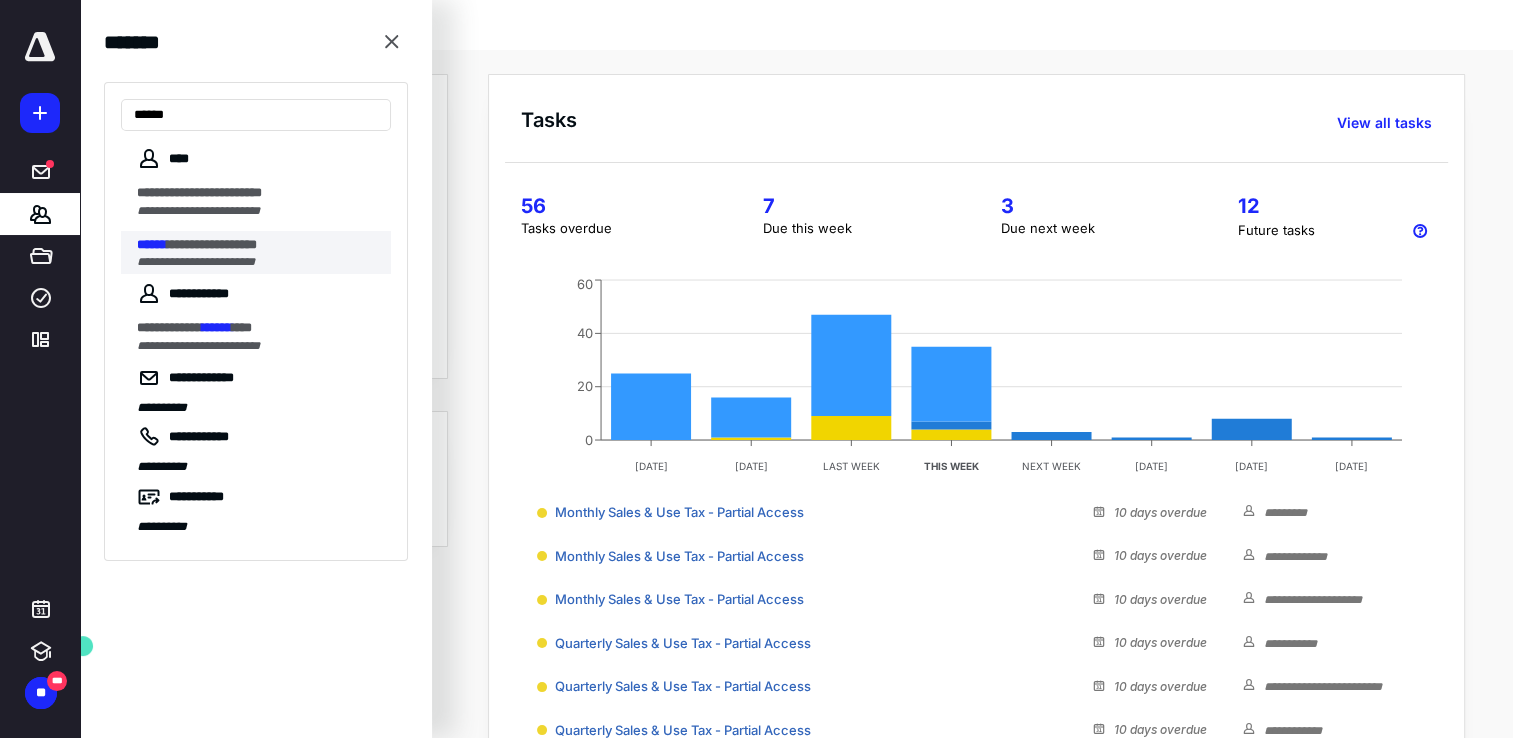 type on "******" 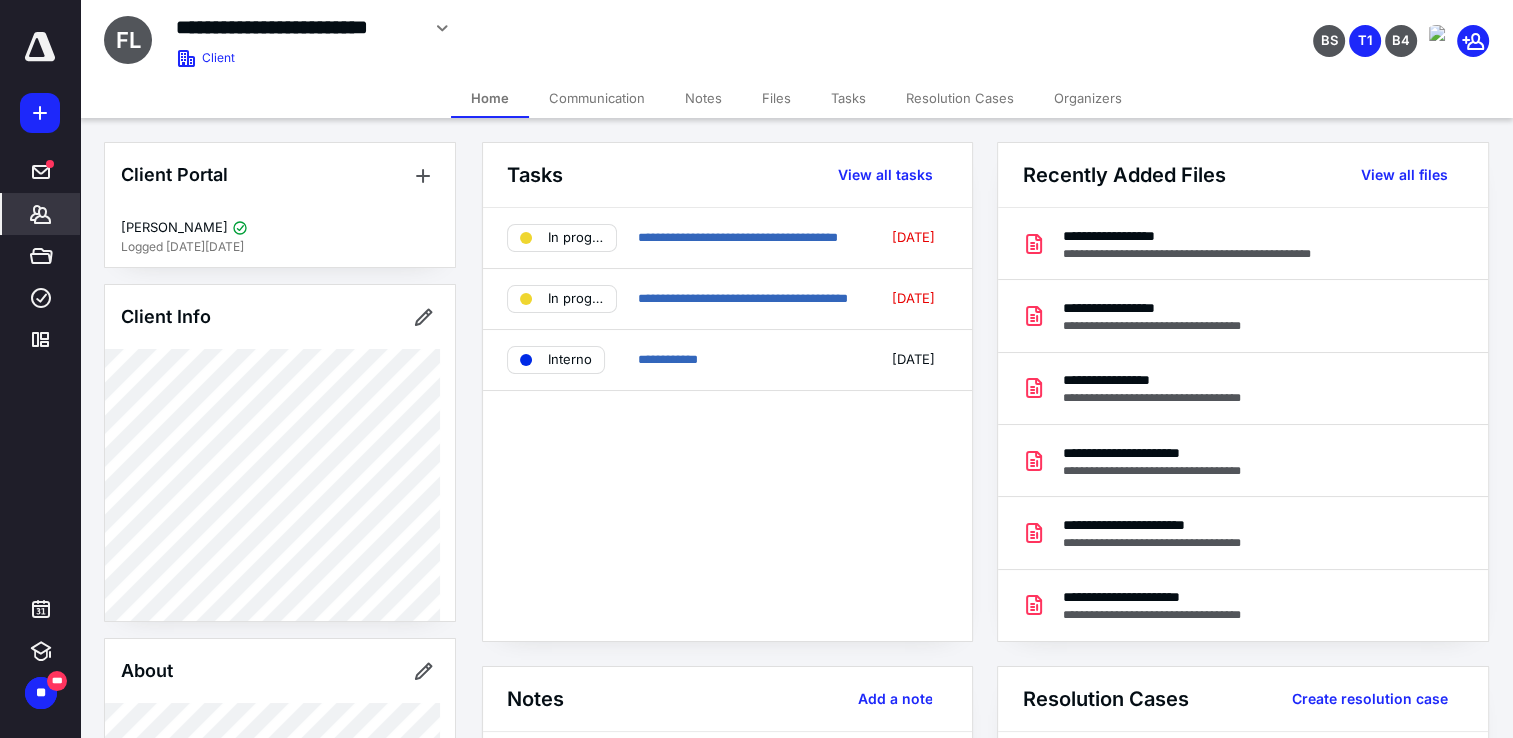 click on "Notes" at bounding box center (703, 98) 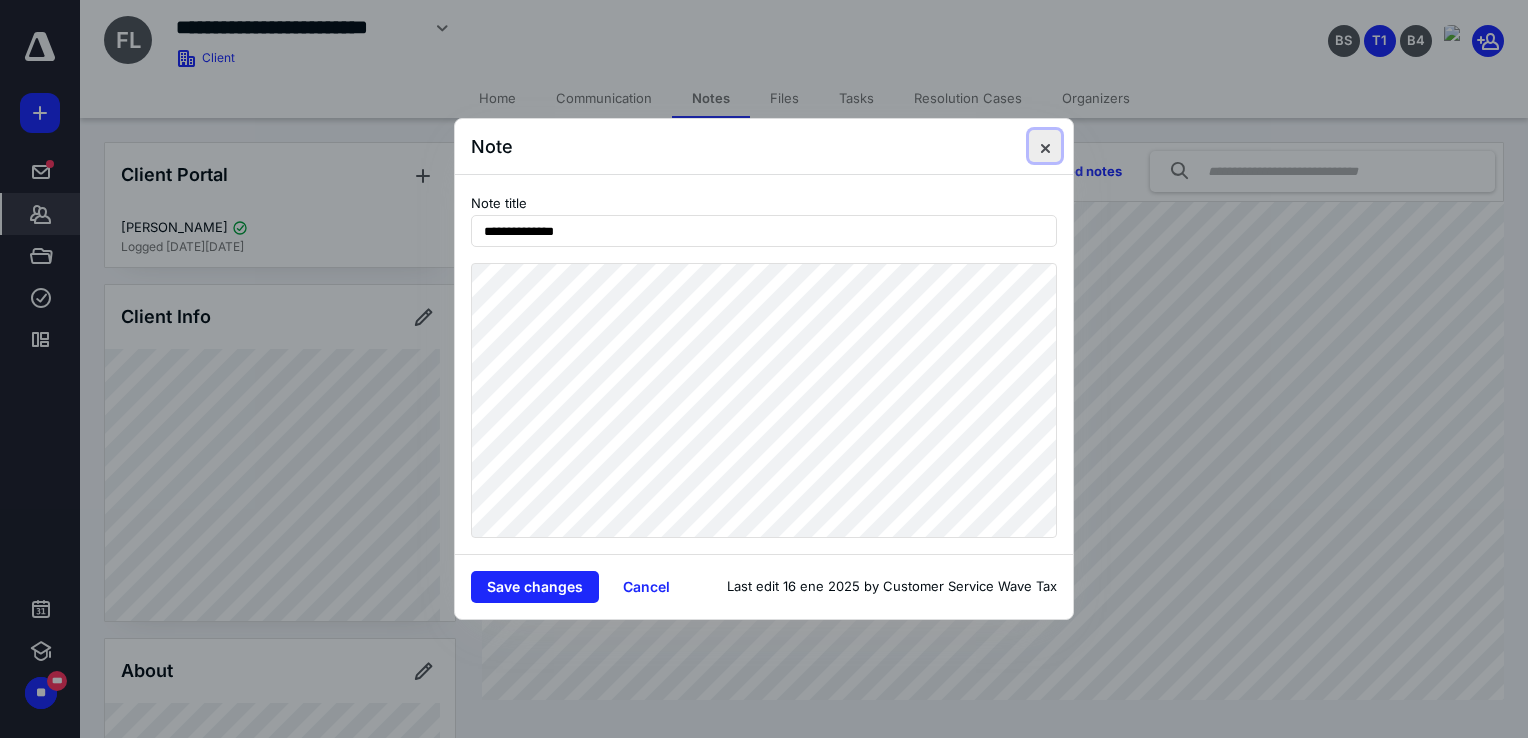 click at bounding box center (1045, 146) 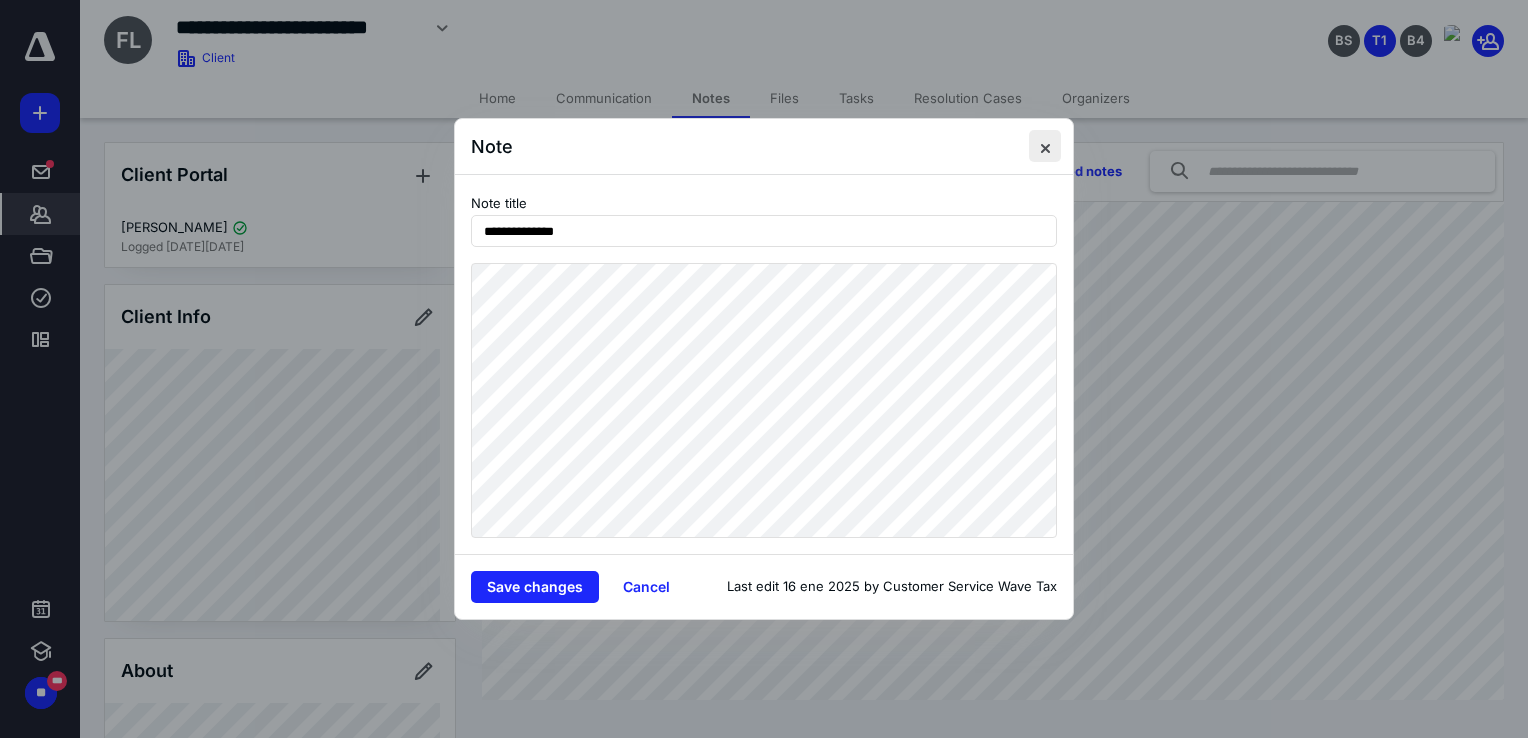 click at bounding box center (1045, 146) 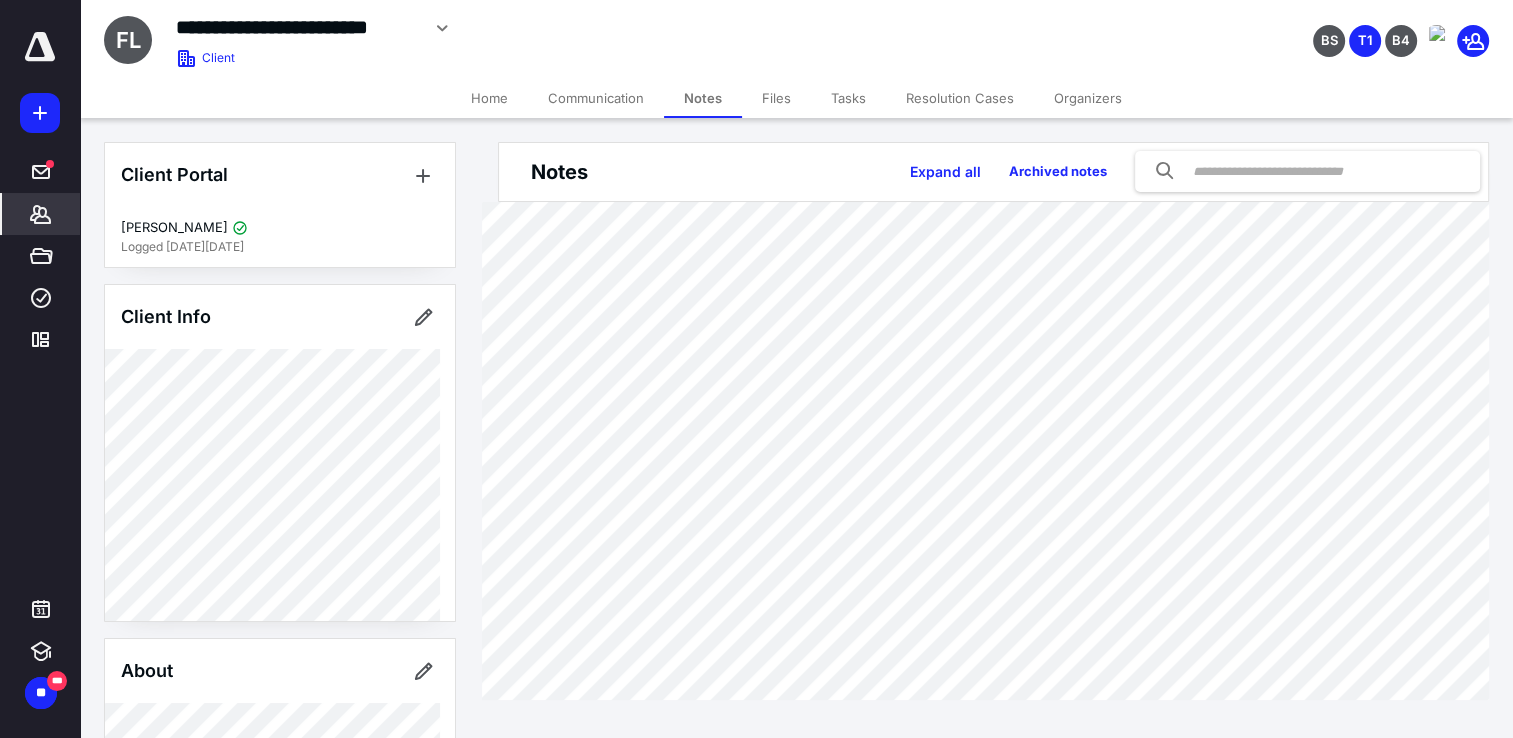 scroll, scrollTop: 1, scrollLeft: 0, axis: vertical 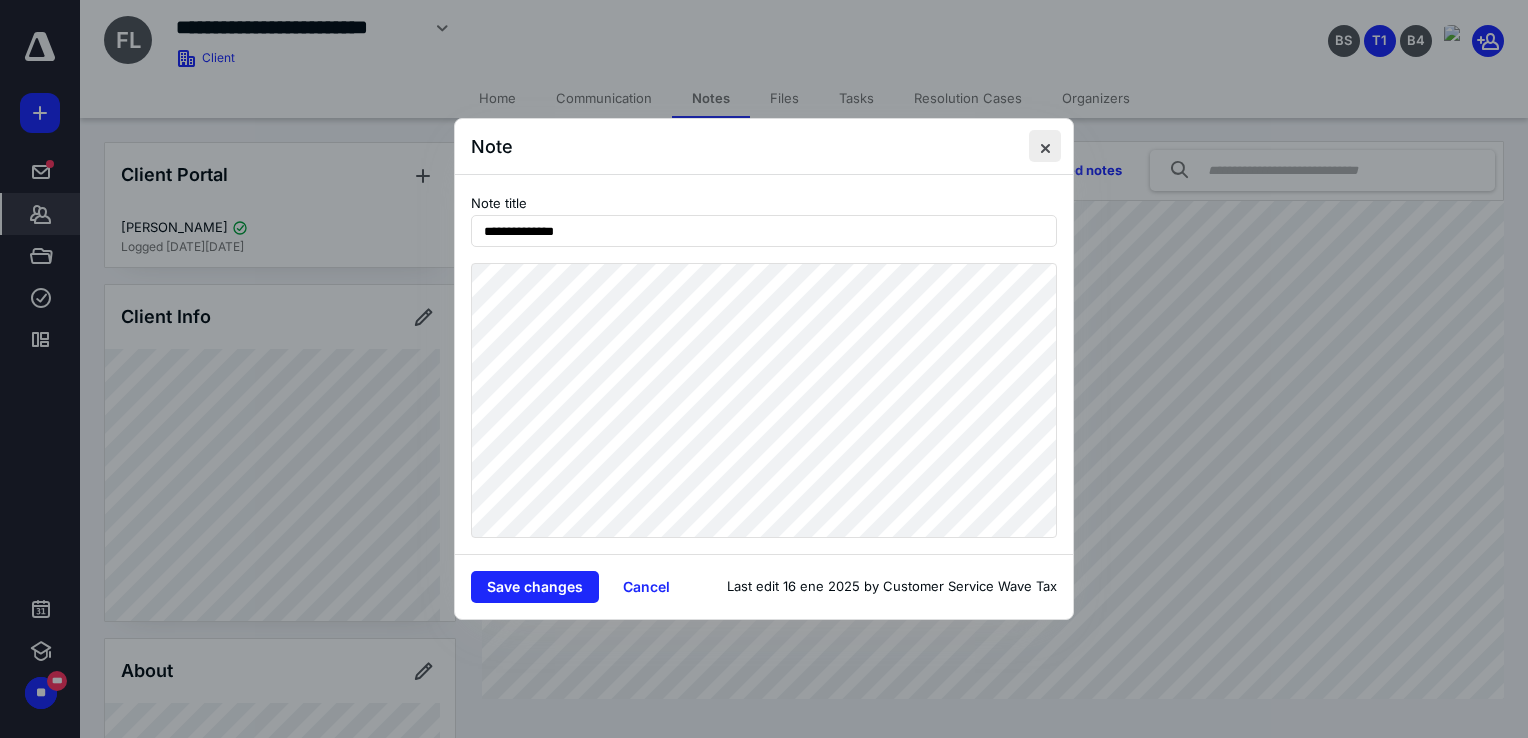 click at bounding box center (1045, 146) 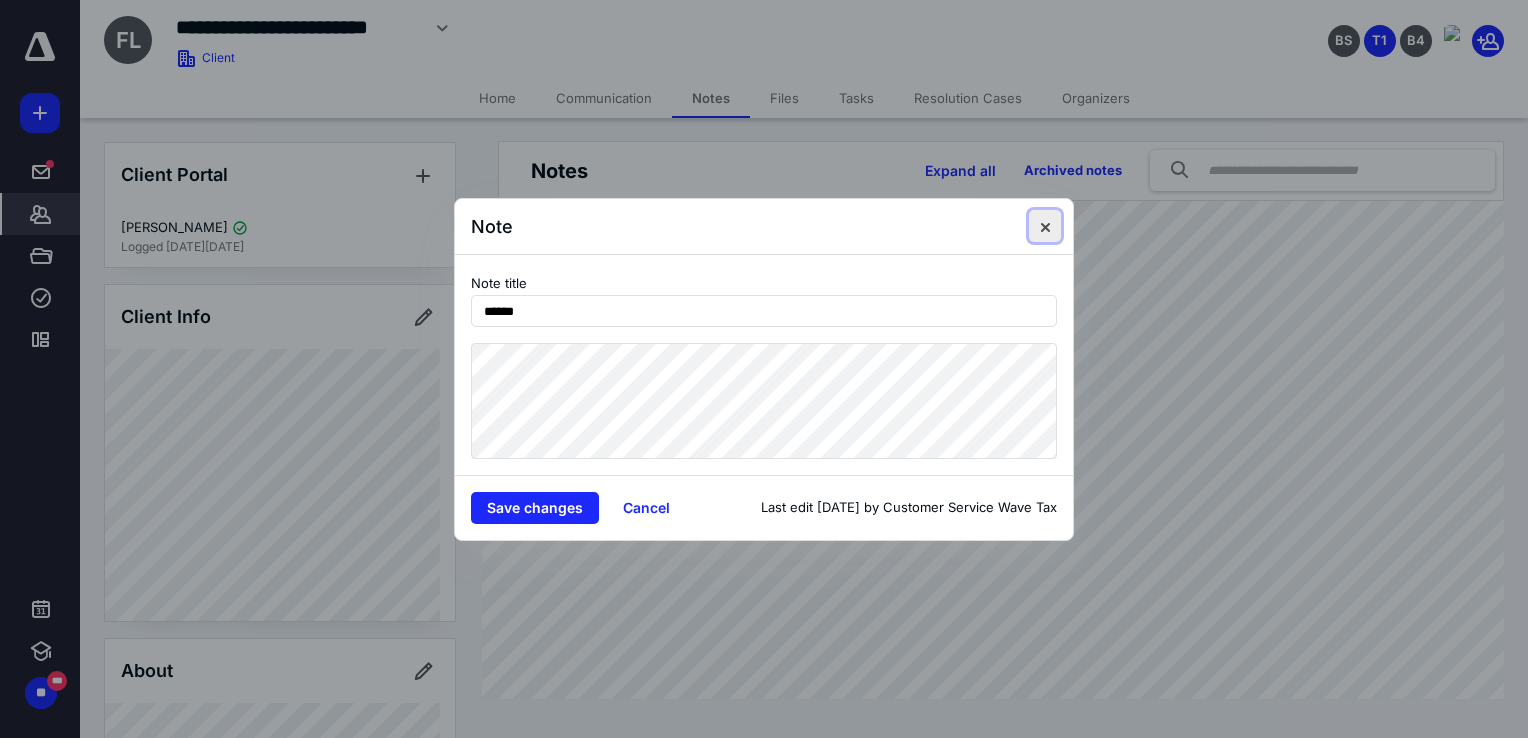click at bounding box center [1045, 226] 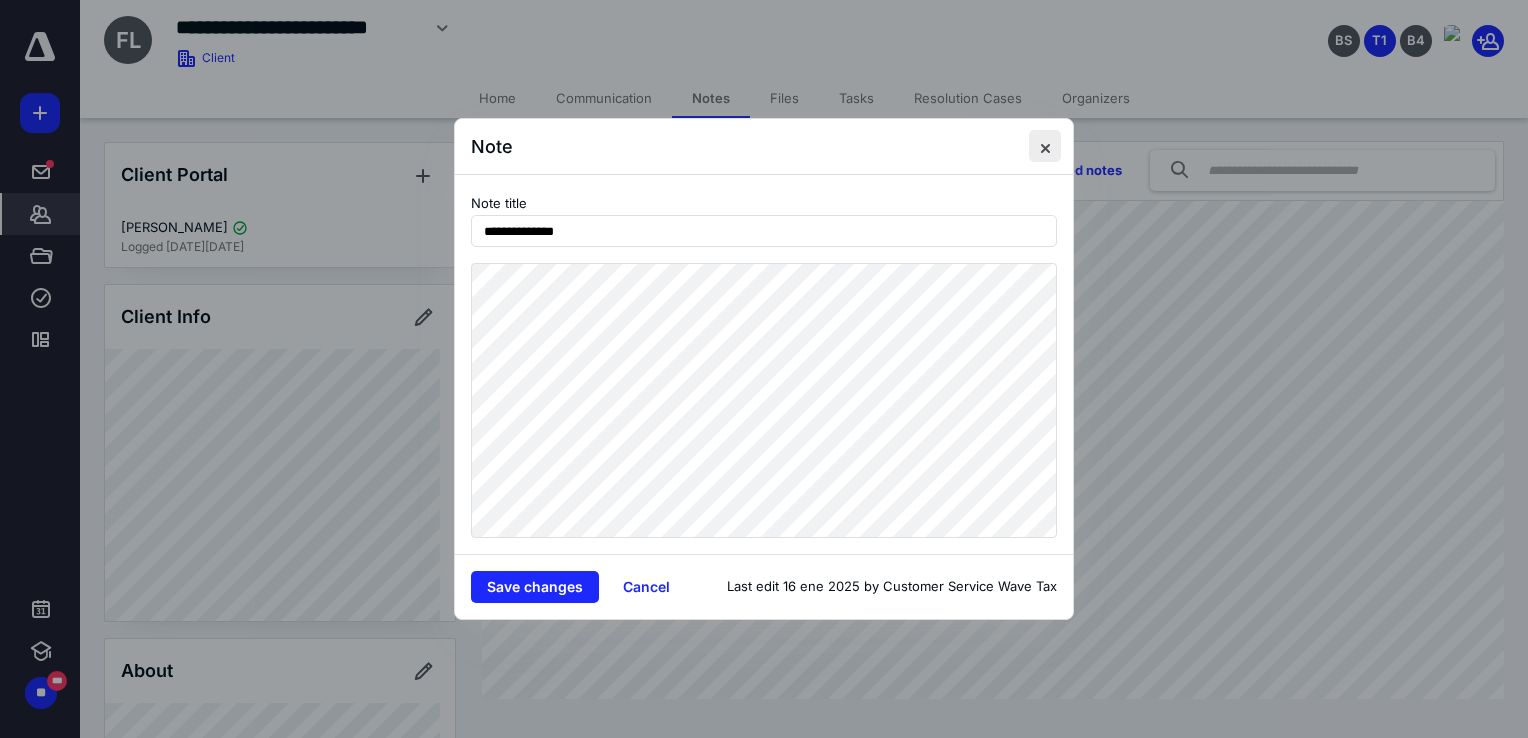 click at bounding box center [1045, 146] 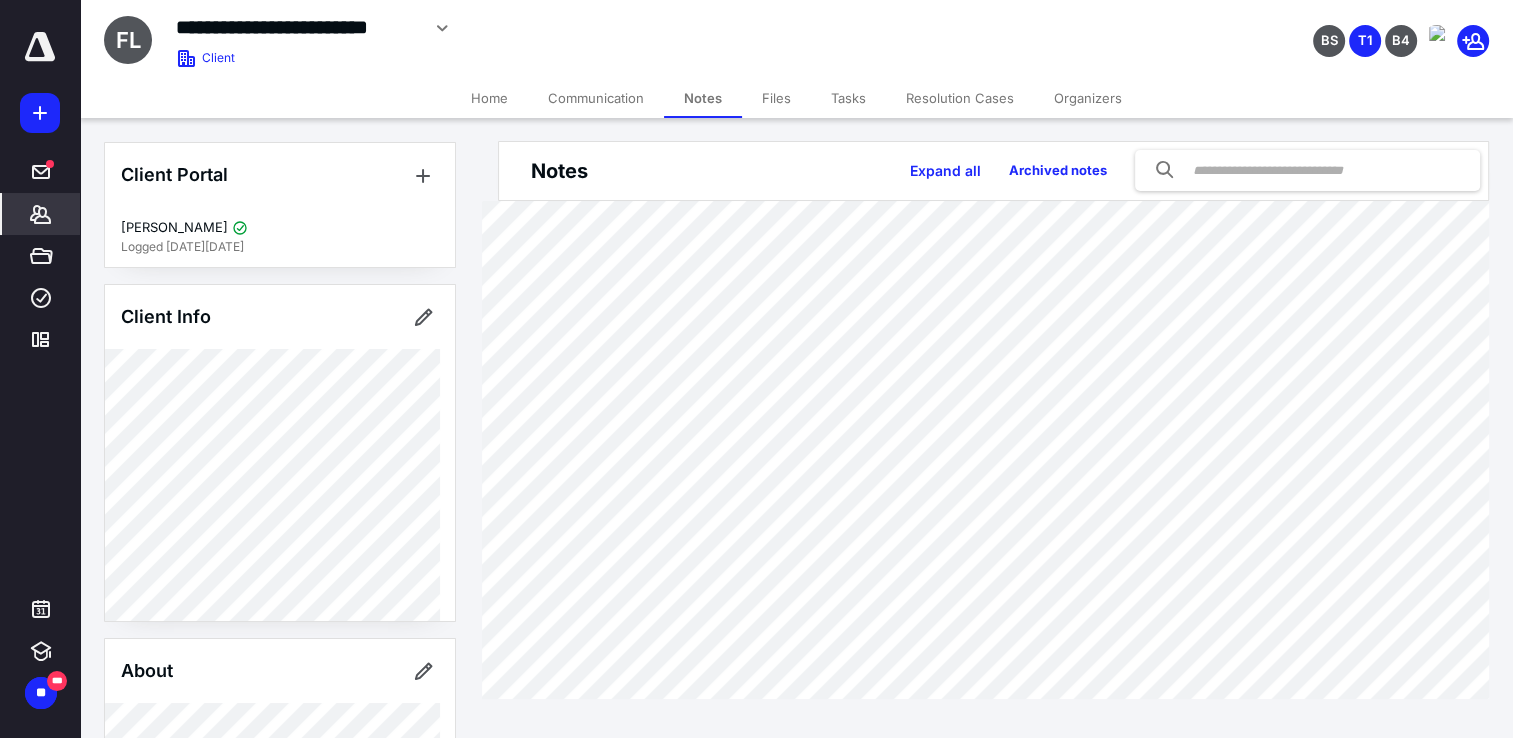 click on "**********" at bounding box center [796, 39] 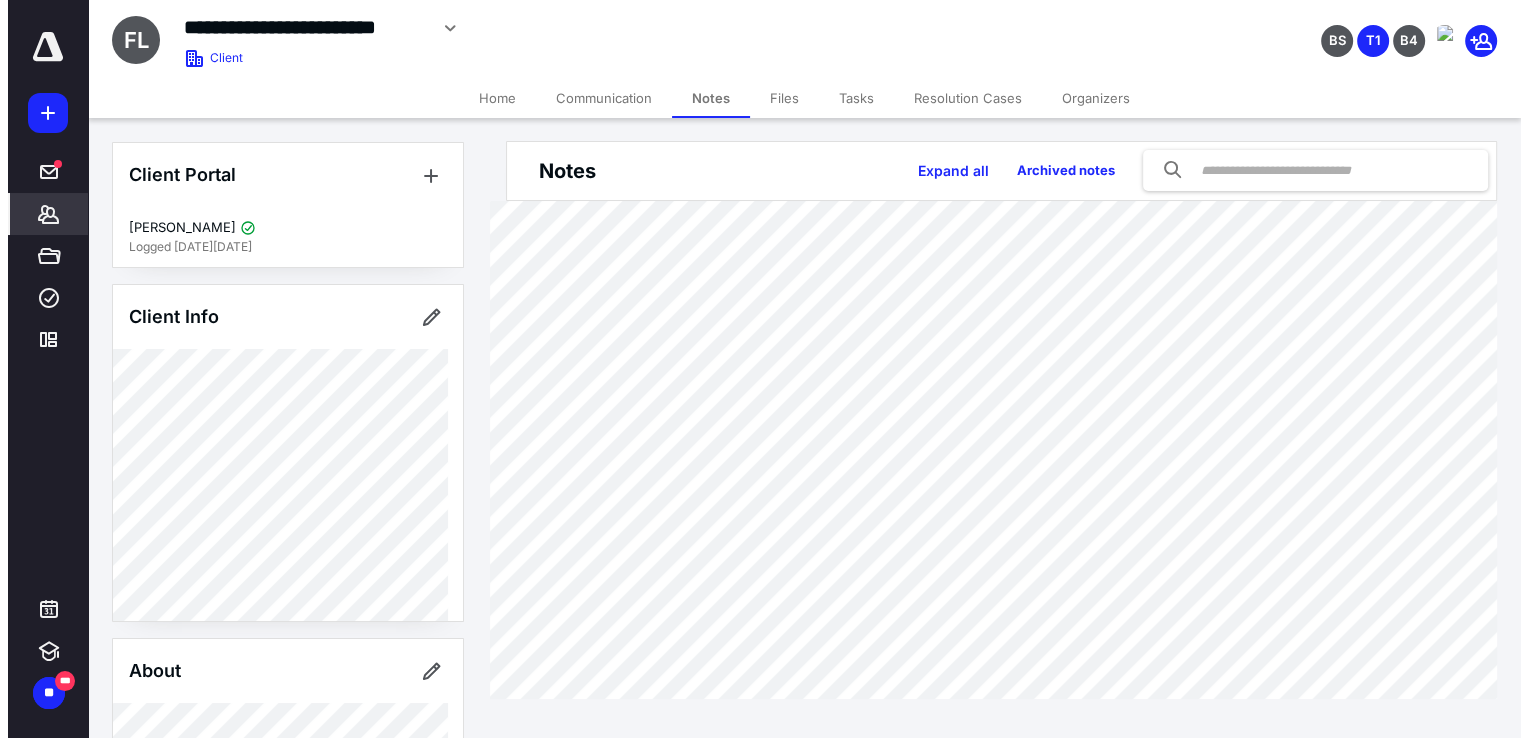 scroll, scrollTop: 0, scrollLeft: 0, axis: both 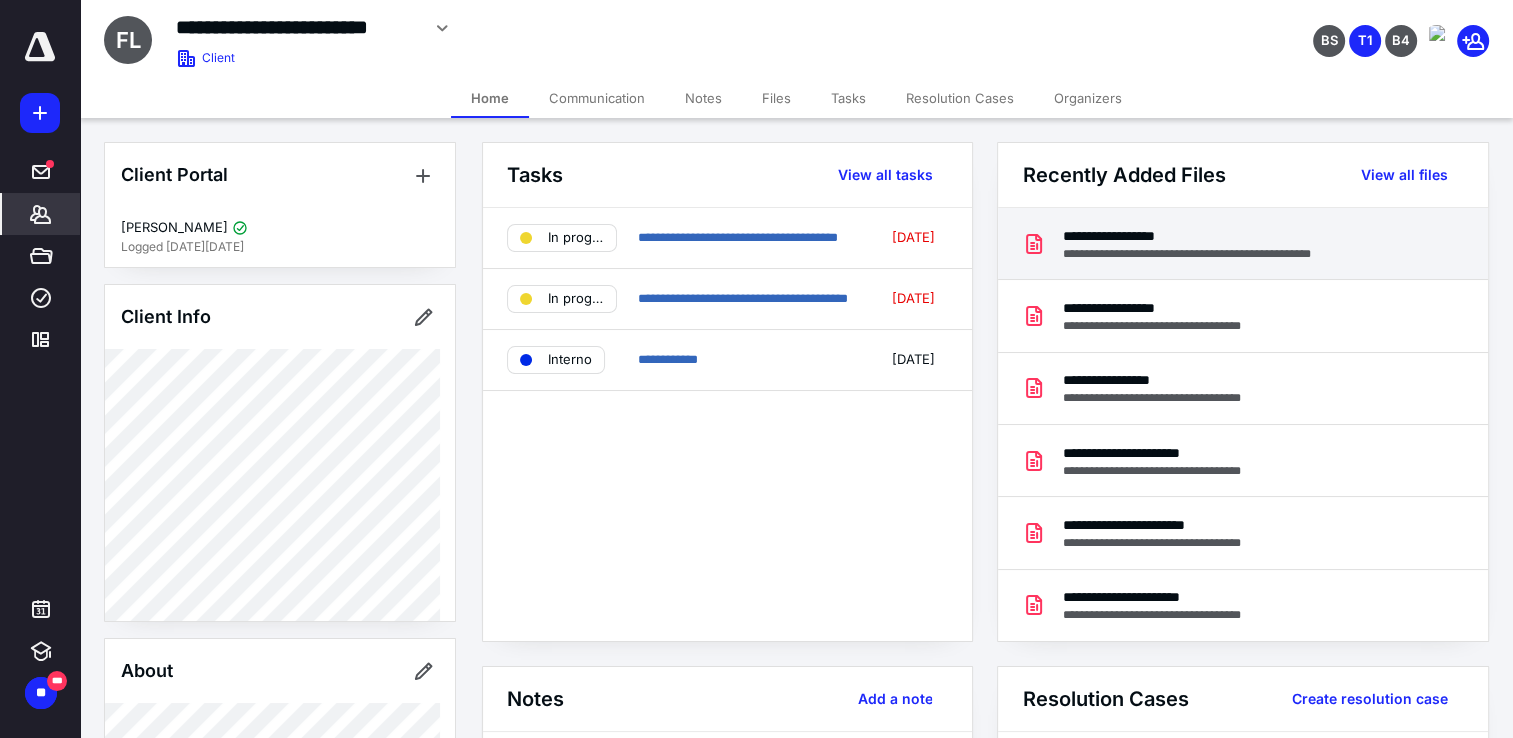 click on "**********" at bounding box center [1208, 254] 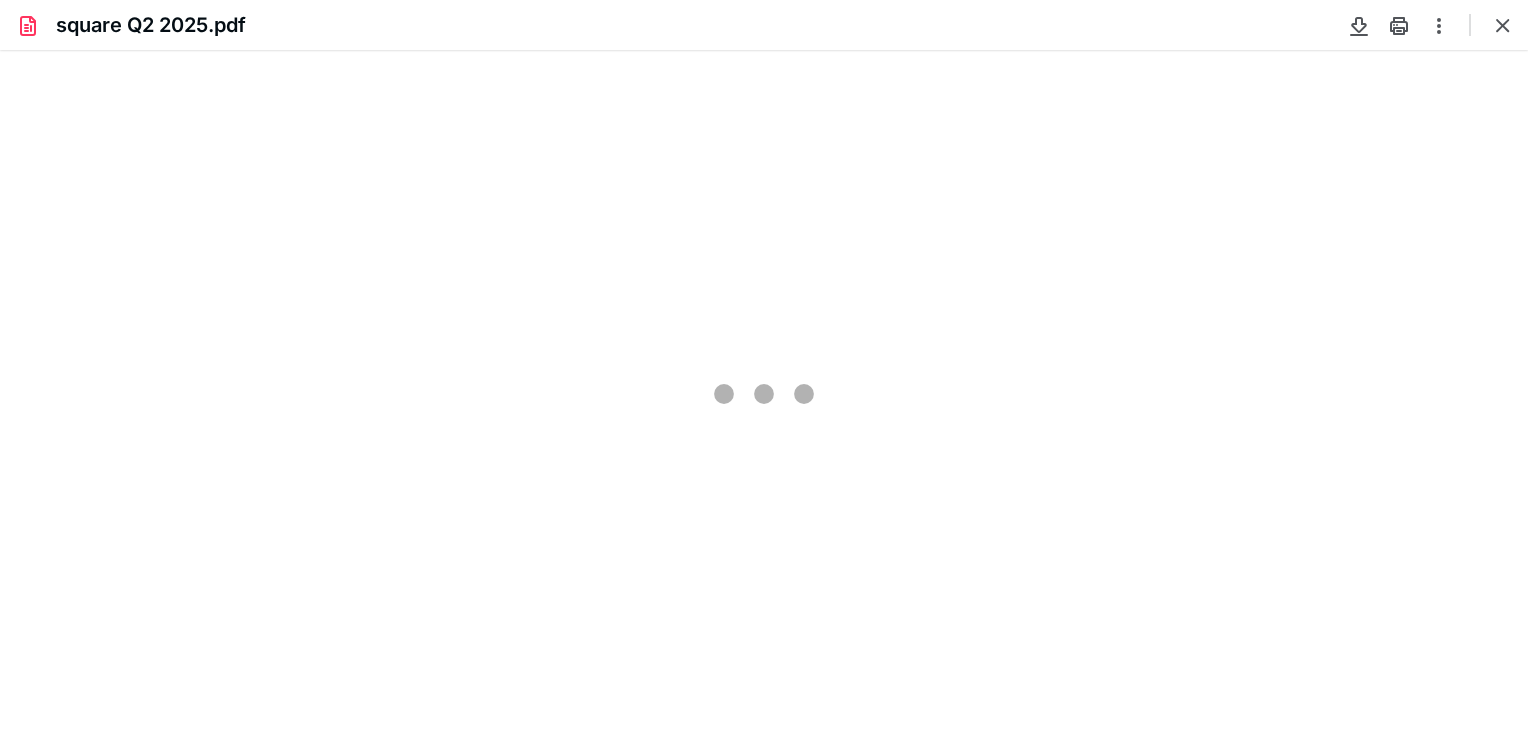 scroll, scrollTop: 0, scrollLeft: 0, axis: both 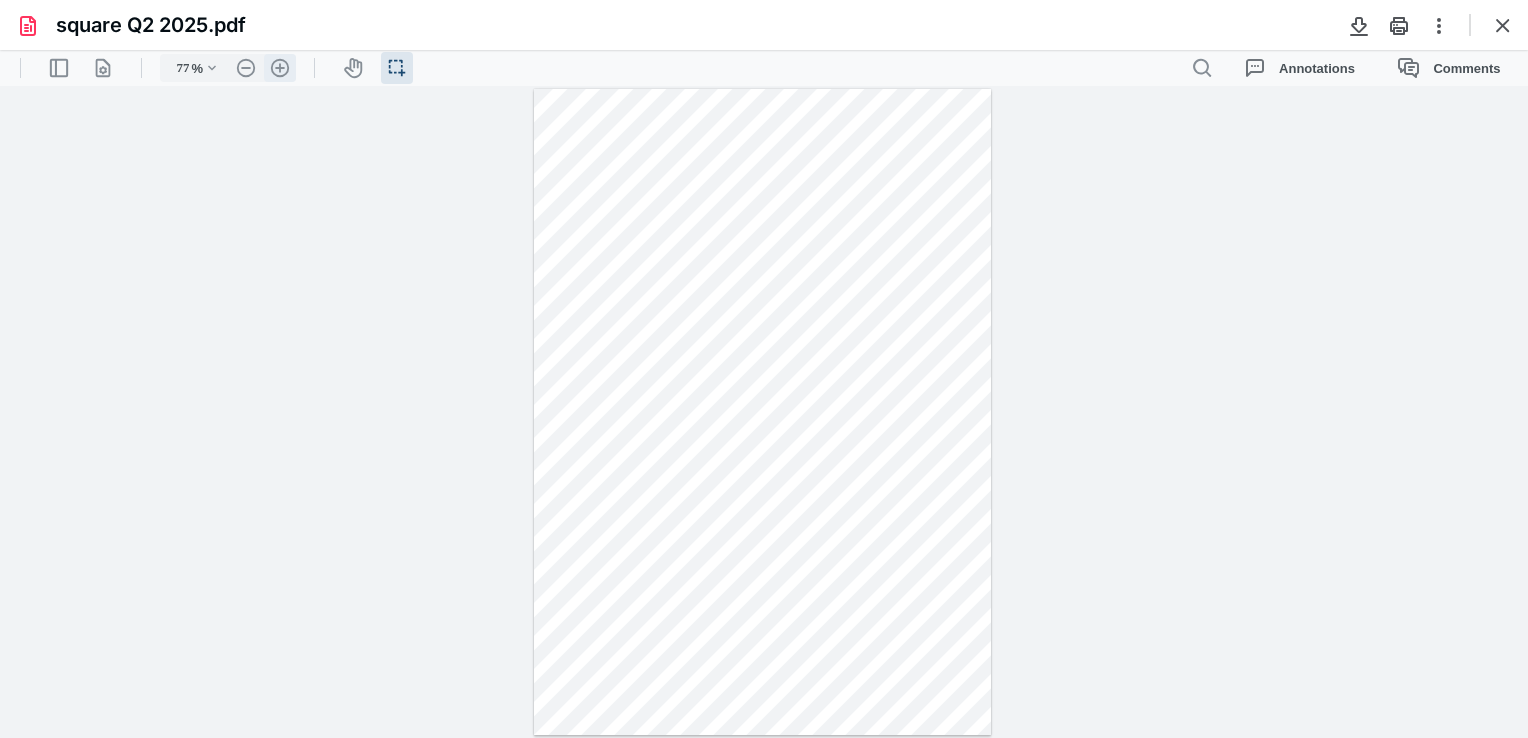 click on ".cls-1{fill:#abb0c4;} icon - header - zoom - in - line" at bounding box center [280, 68] 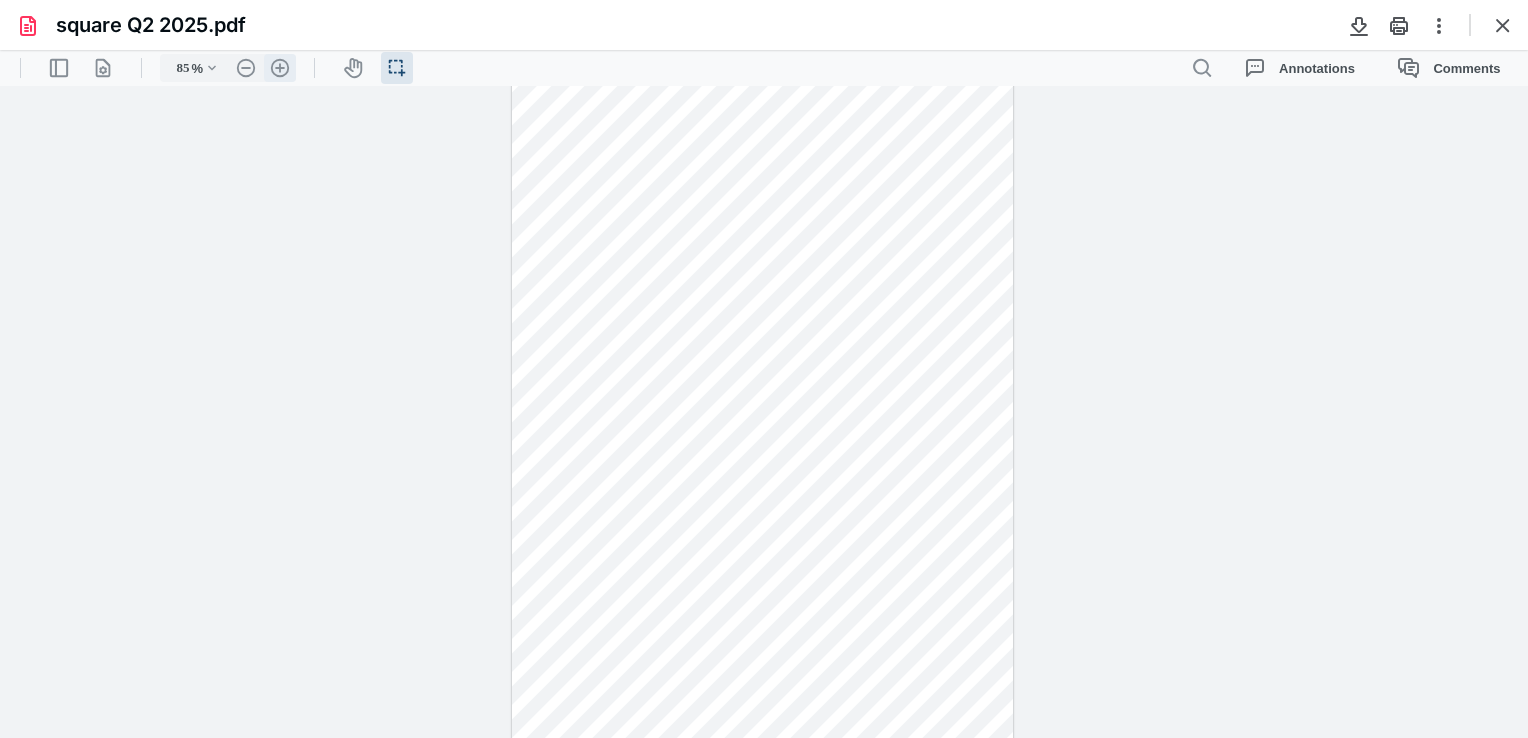 click on ".cls-1{fill:#abb0c4;} icon - header - zoom - in - line" at bounding box center [280, 68] 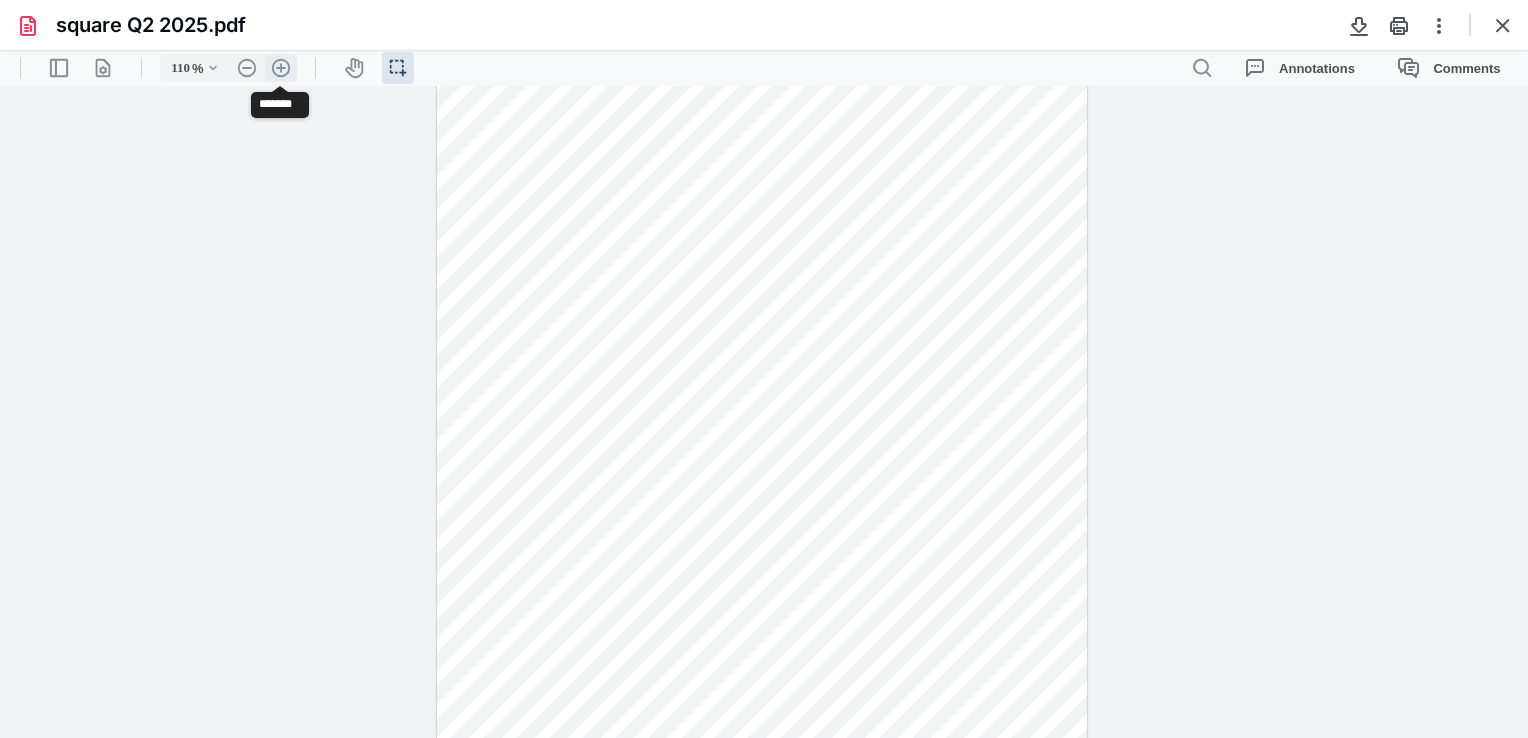 click on ".cls-1{fill:#abb0c4;} icon - header - zoom - in - line" at bounding box center (281, 68) 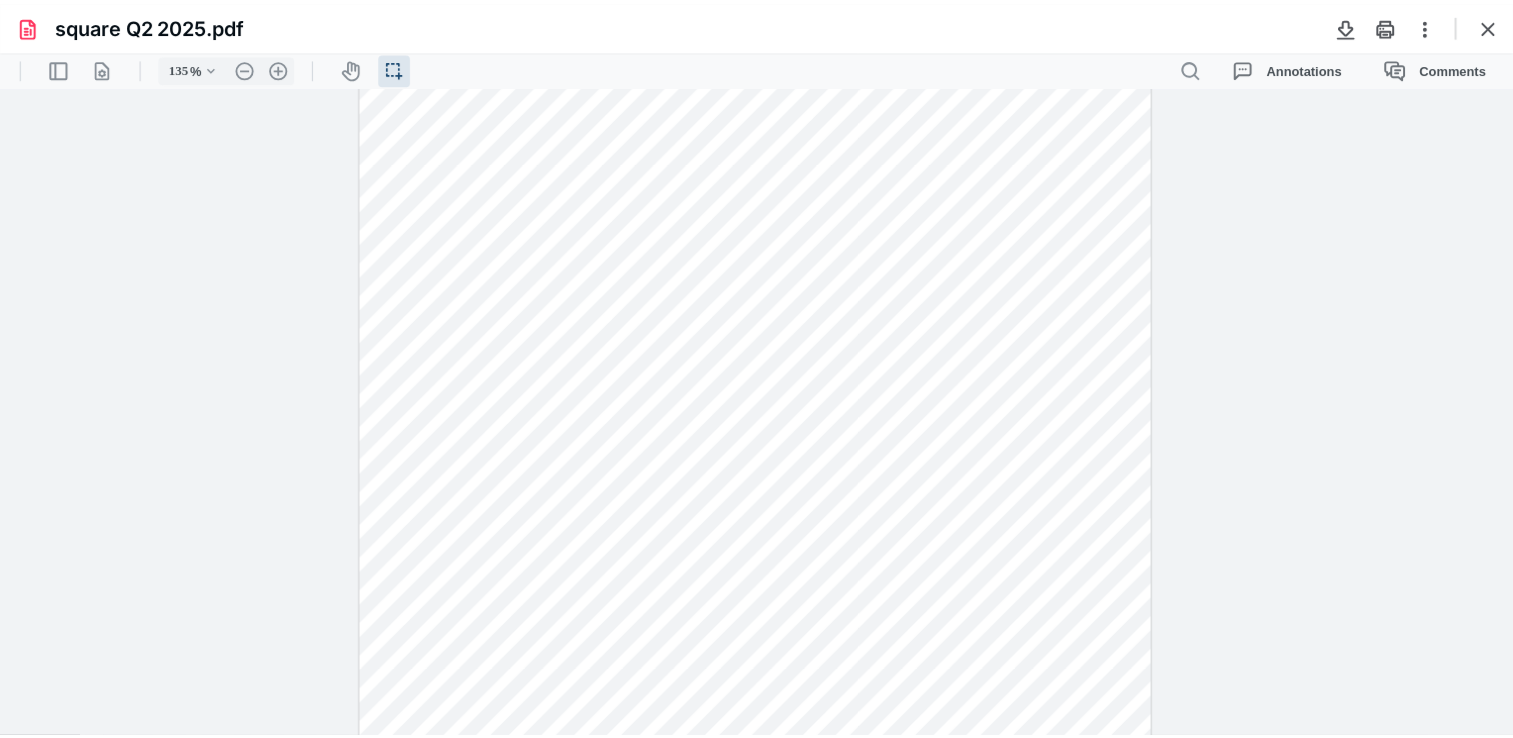scroll, scrollTop: 132, scrollLeft: 0, axis: vertical 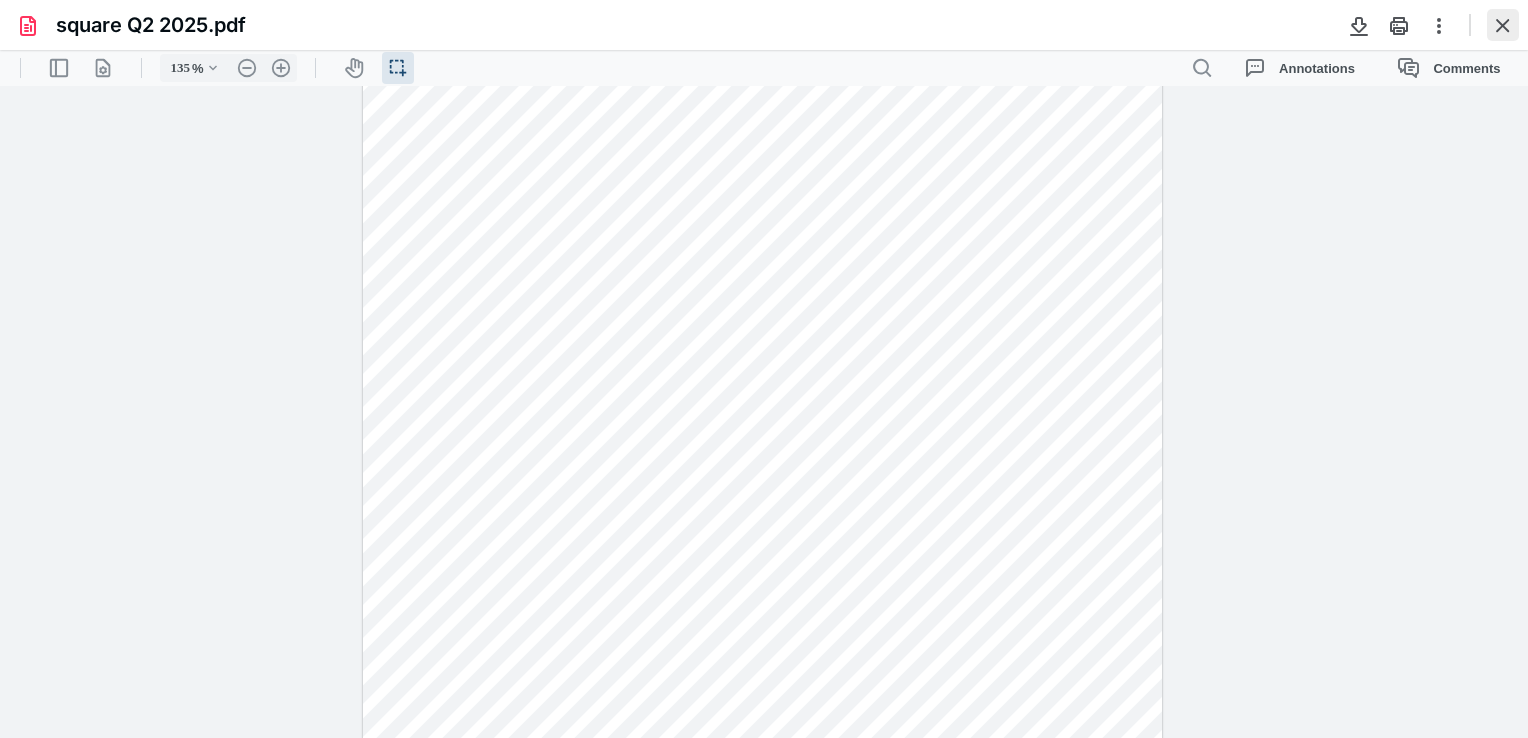 click at bounding box center (1503, 25) 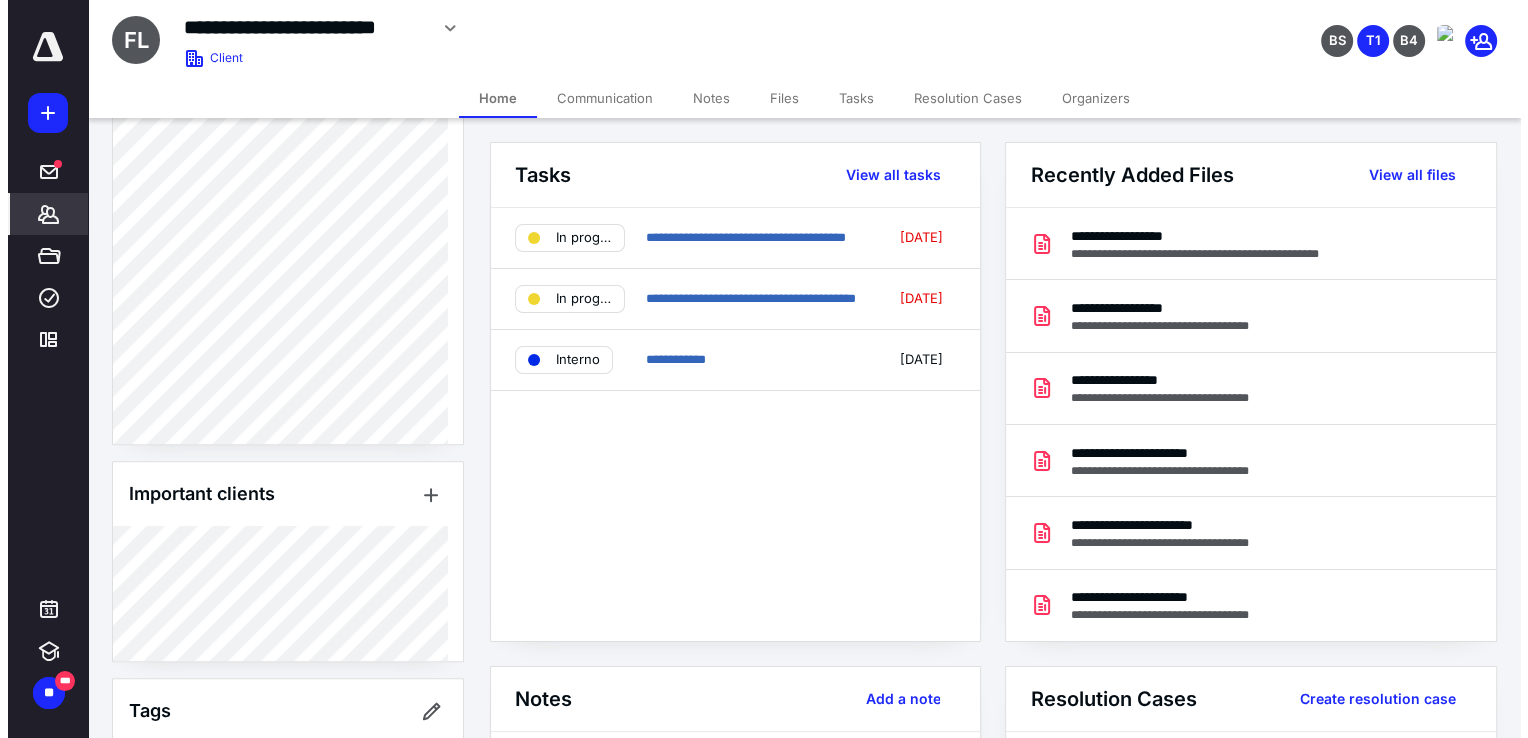 scroll, scrollTop: 891, scrollLeft: 0, axis: vertical 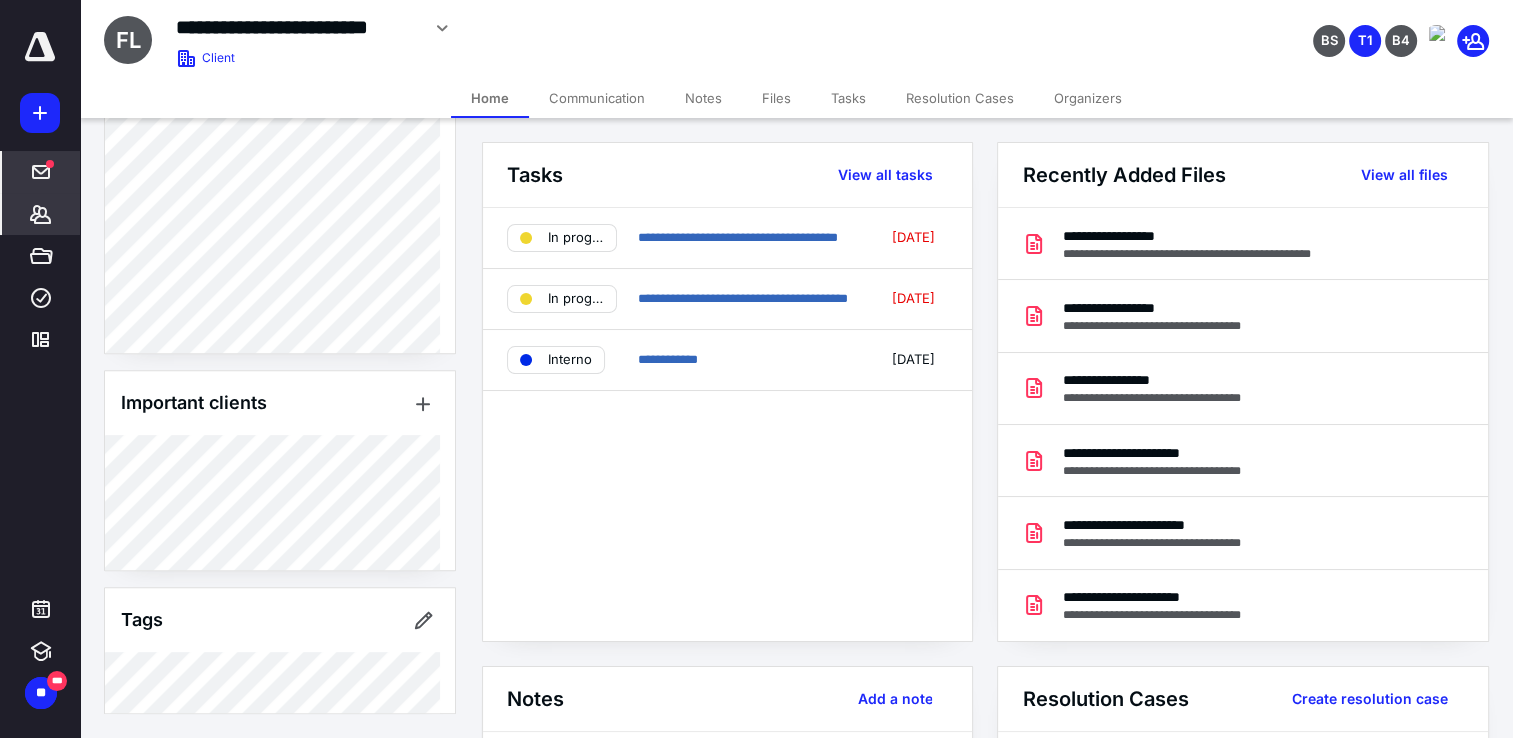 click on "*****" at bounding box center (41, 172) 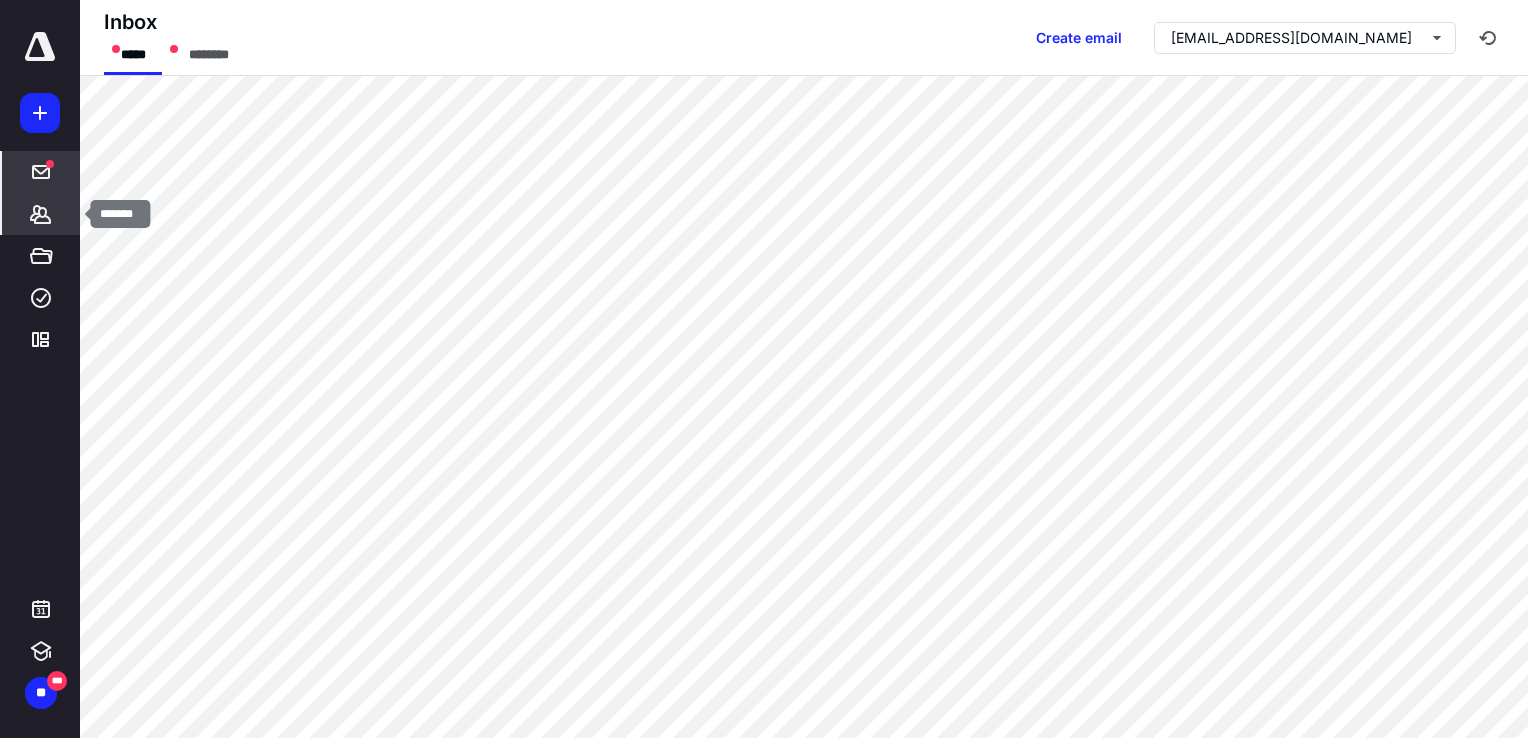 click 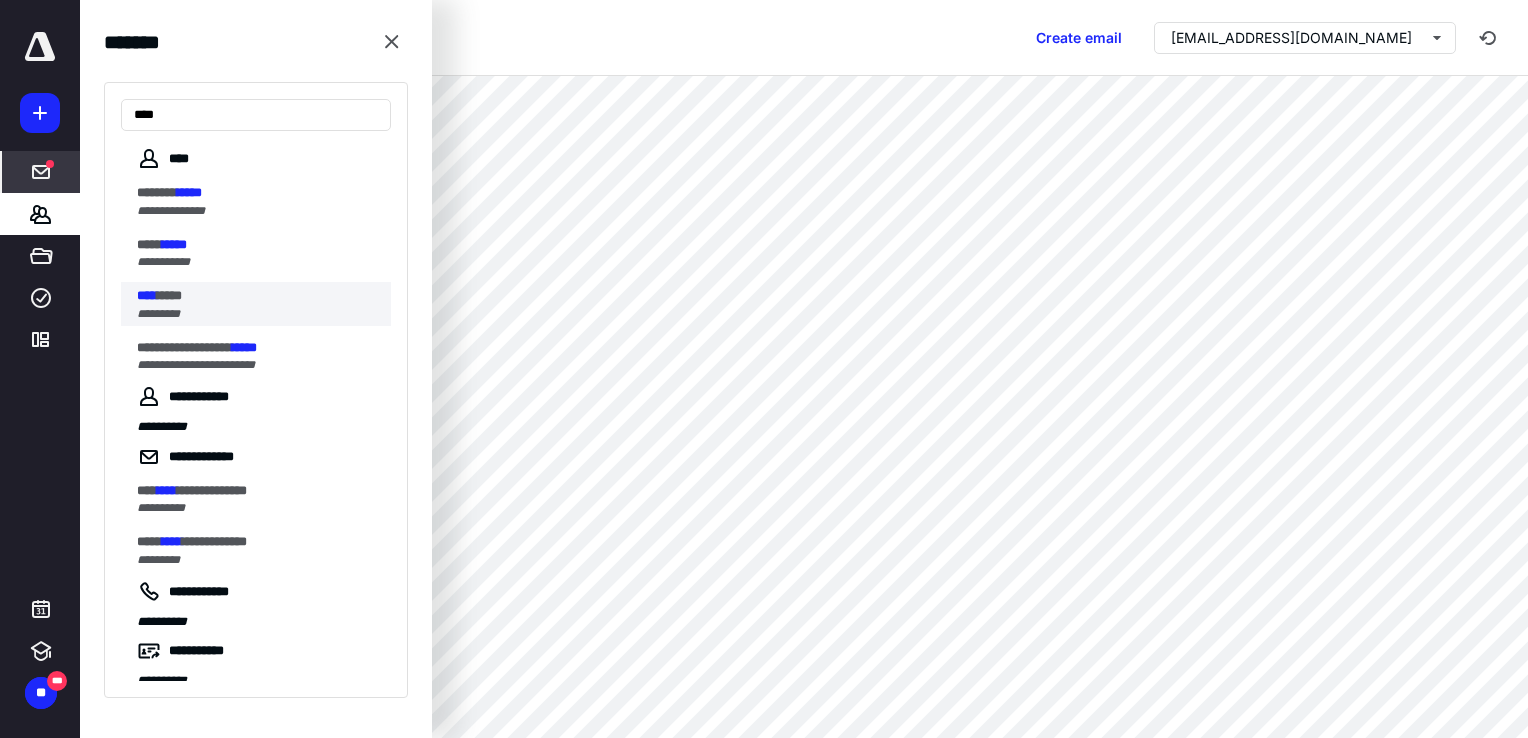 type on "****" 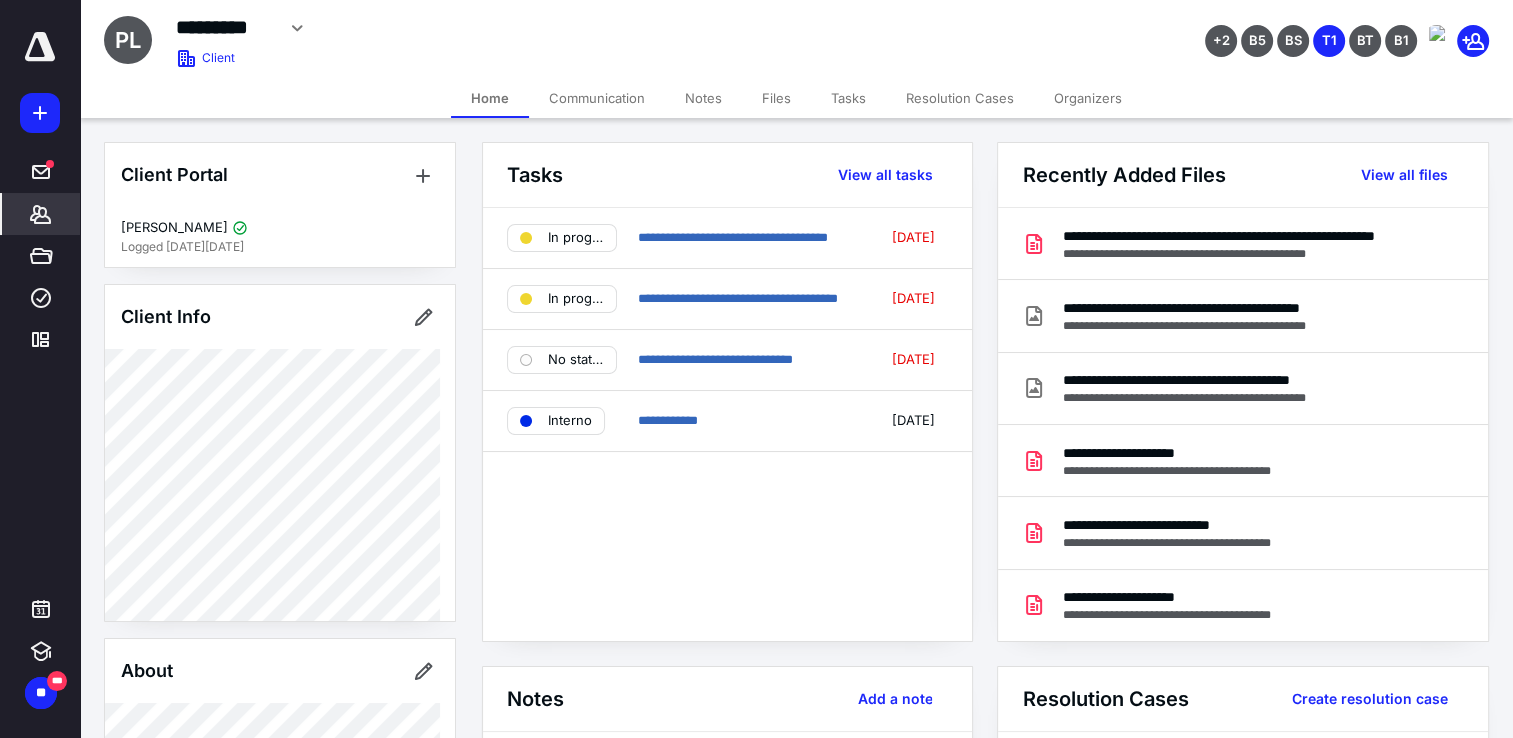 click on "Files" at bounding box center [776, 98] 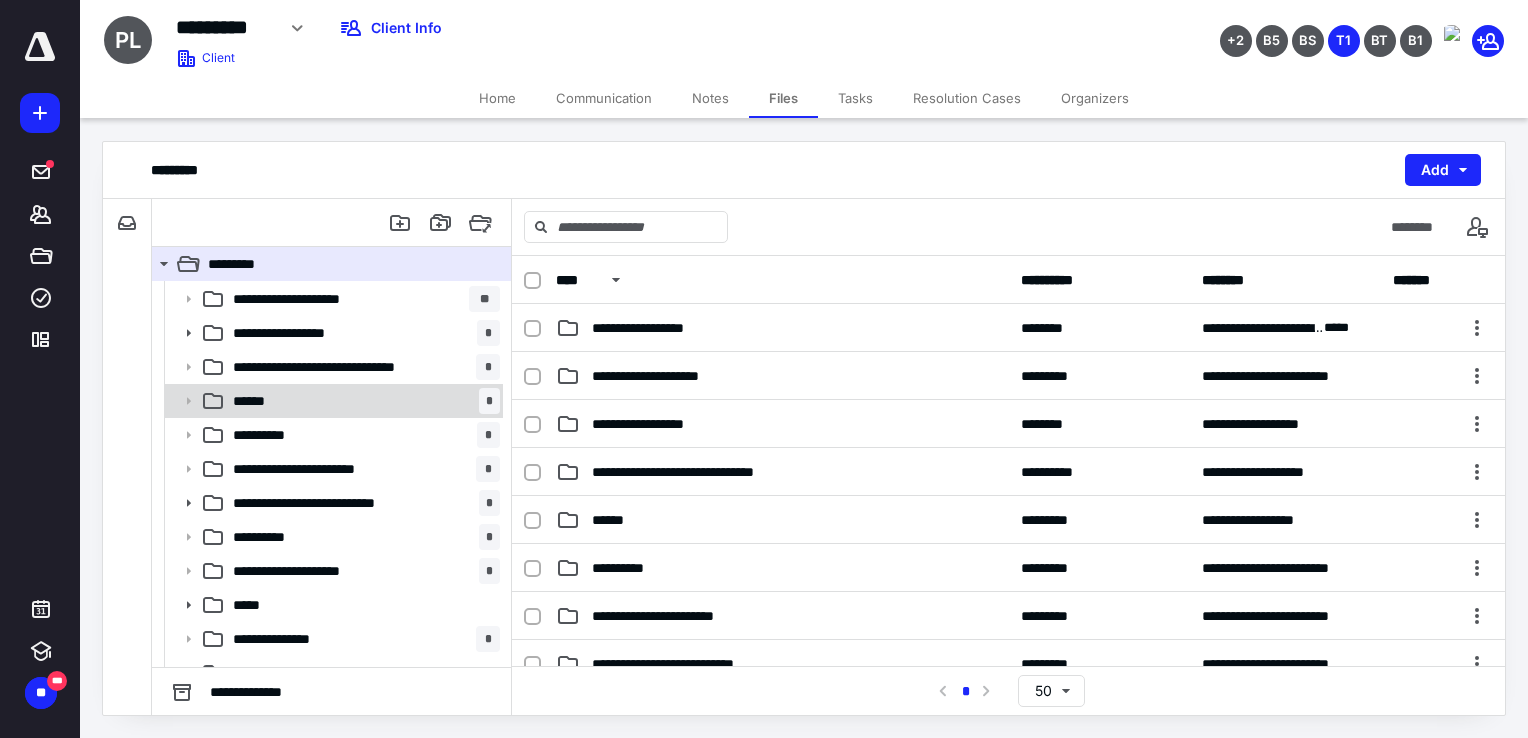 scroll, scrollTop: 0, scrollLeft: 0, axis: both 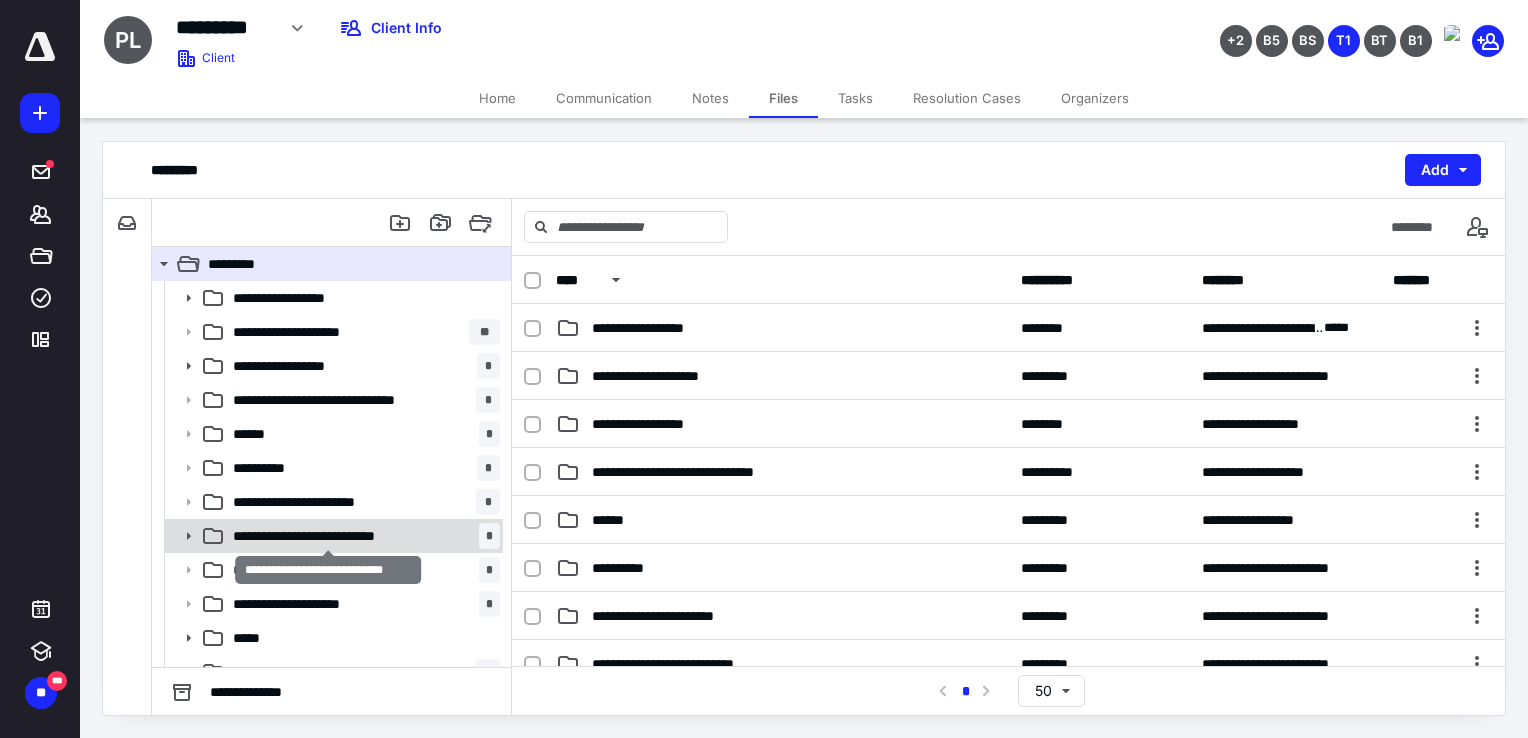 click on "**********" at bounding box center (328, 536) 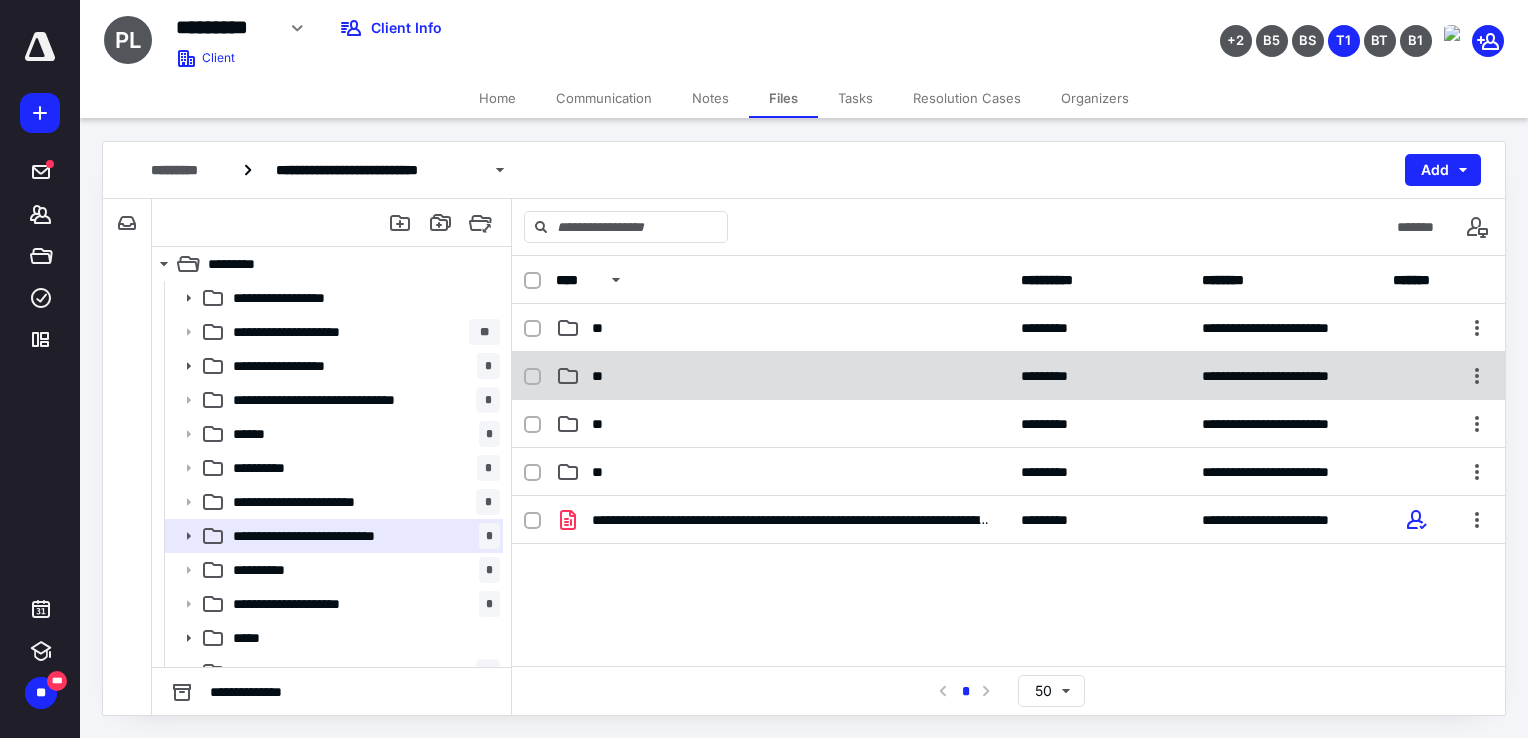 click on "**********" at bounding box center [1008, 376] 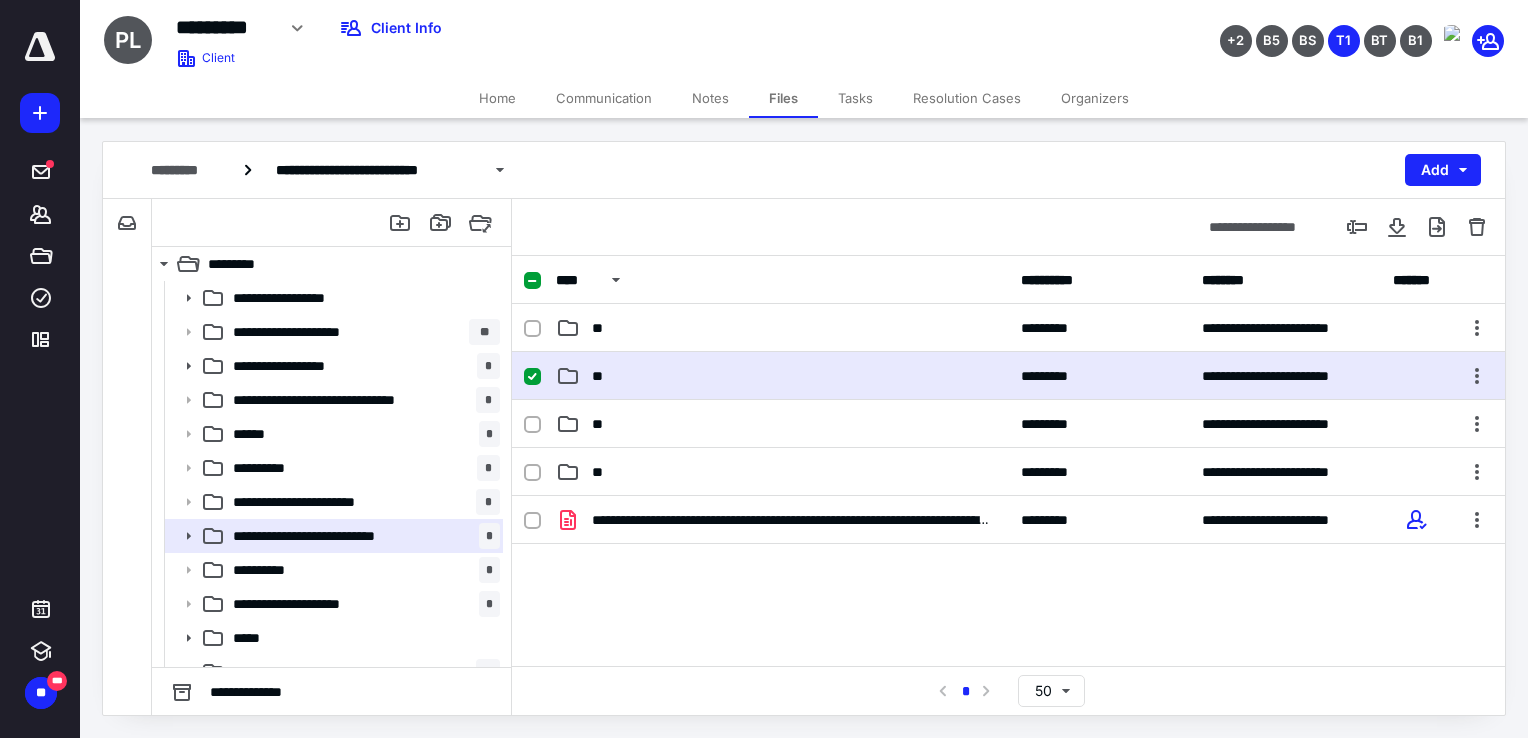 click on "**********" at bounding box center [1008, 376] 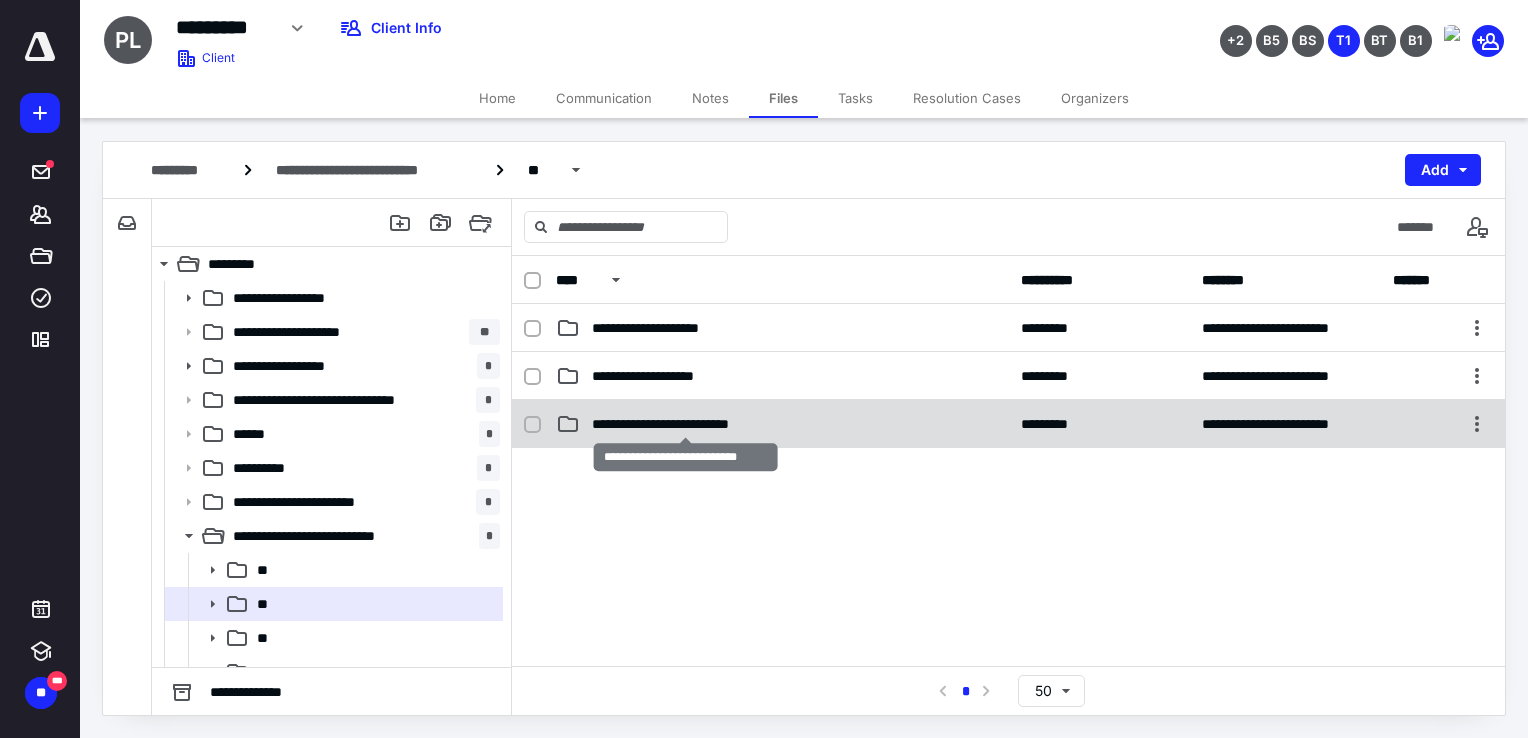 click on "**********" at bounding box center (686, 424) 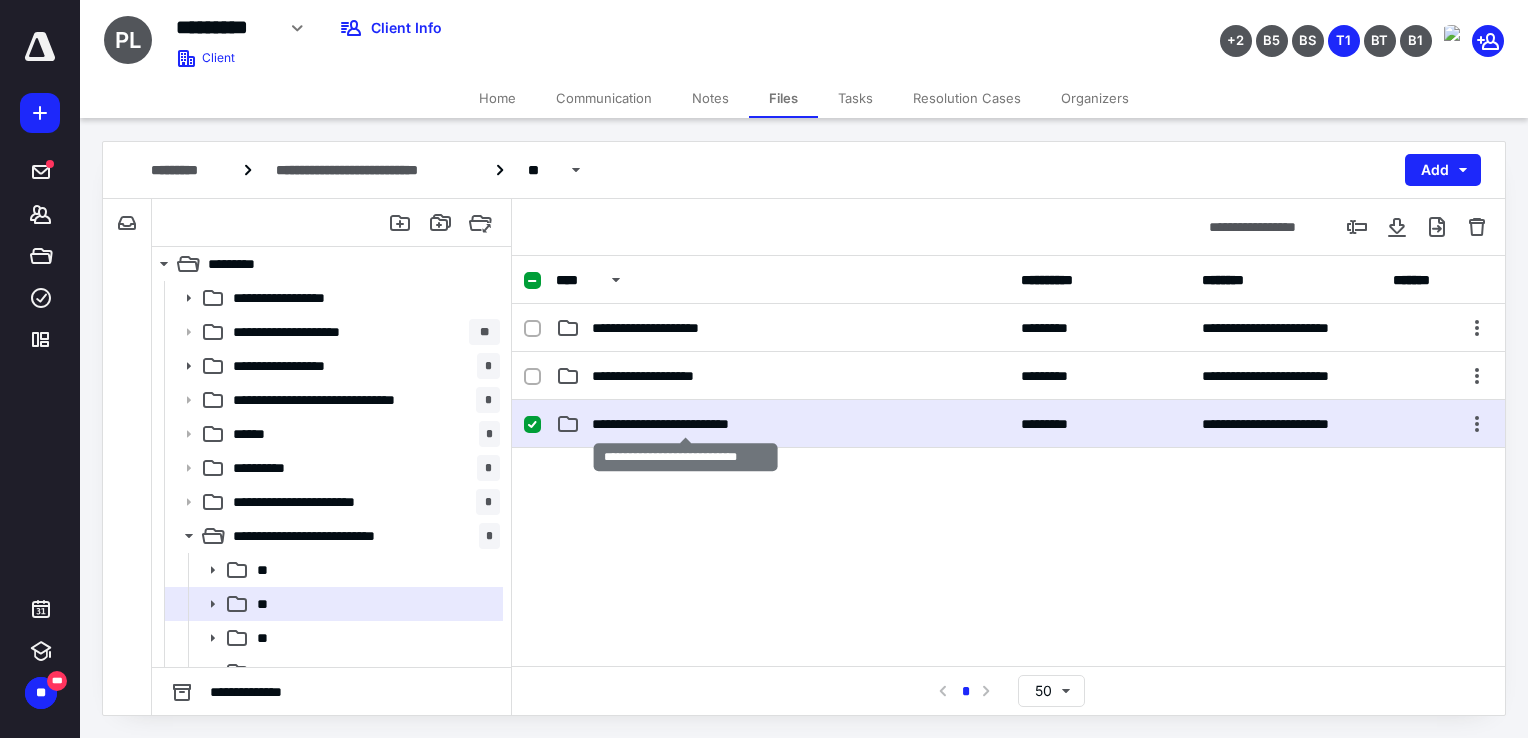click on "**********" at bounding box center (686, 424) 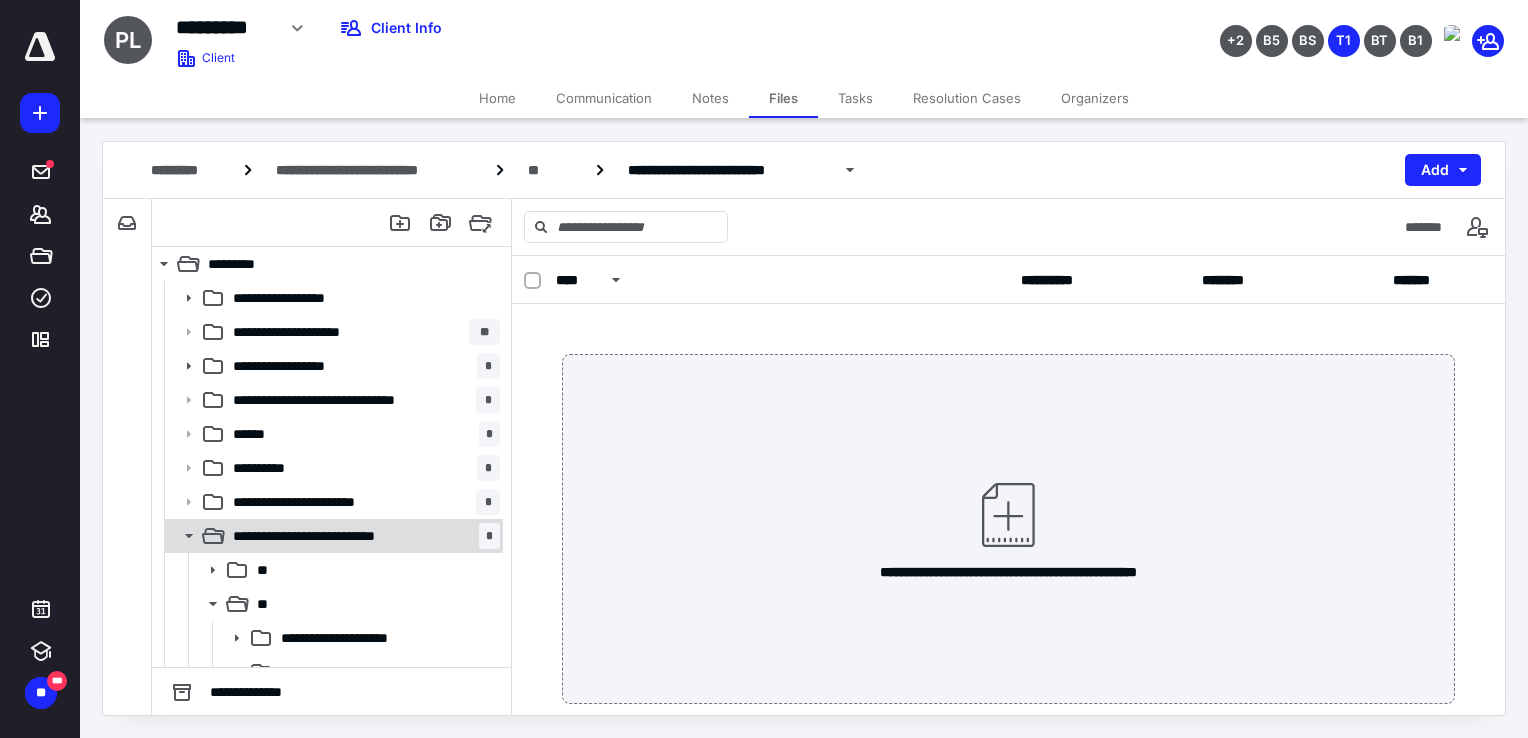 scroll, scrollTop: 200, scrollLeft: 0, axis: vertical 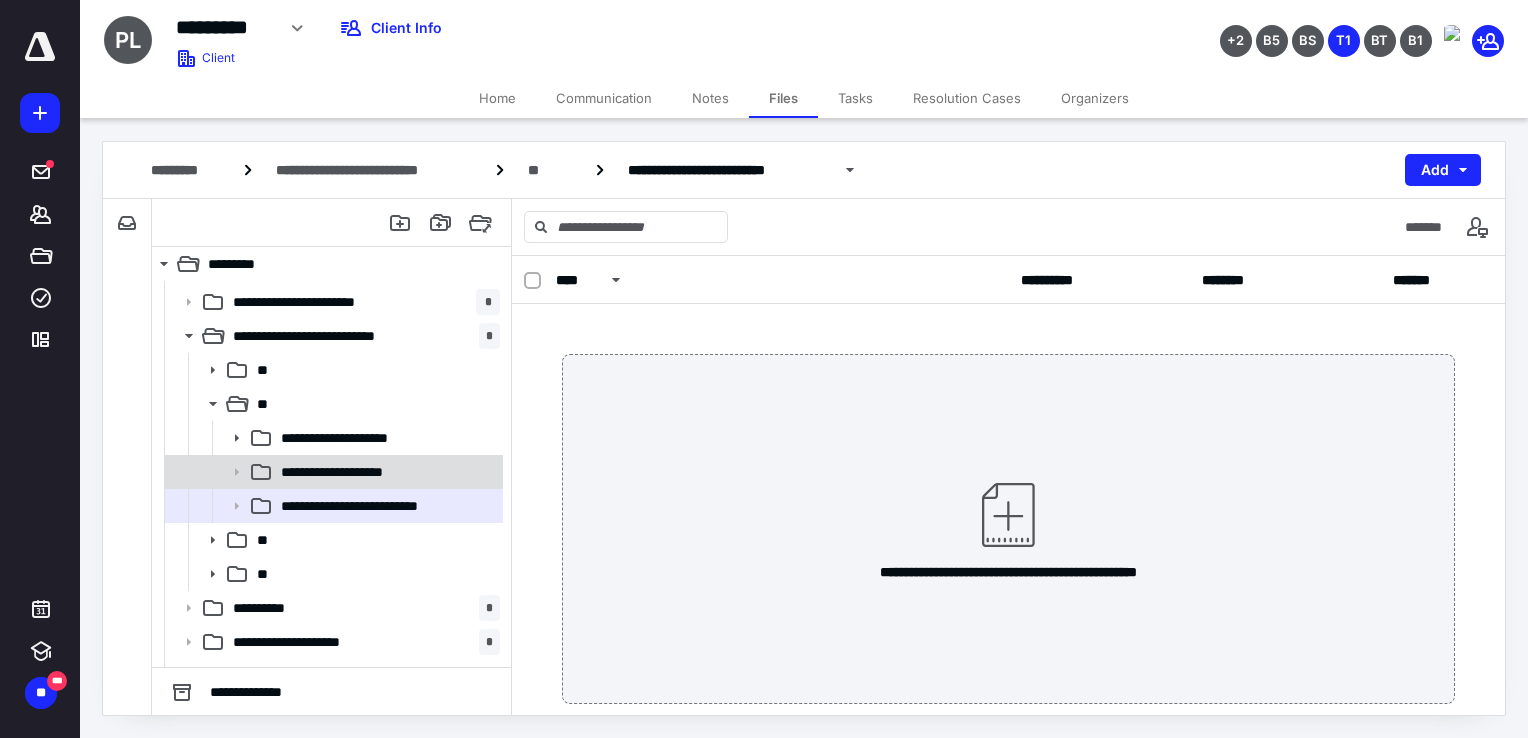 click on "**********" at bounding box center [349, 472] 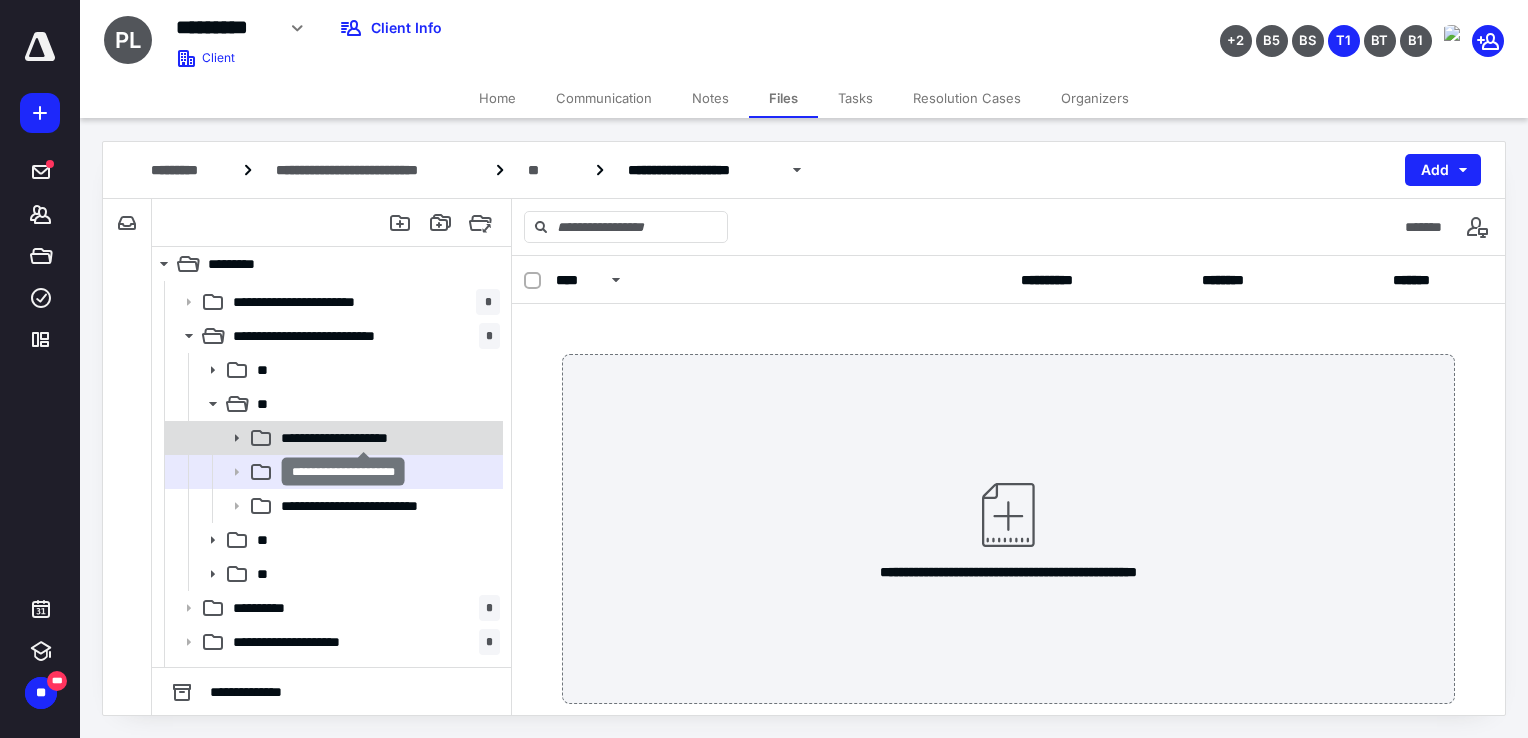 click on "**********" at bounding box center [363, 438] 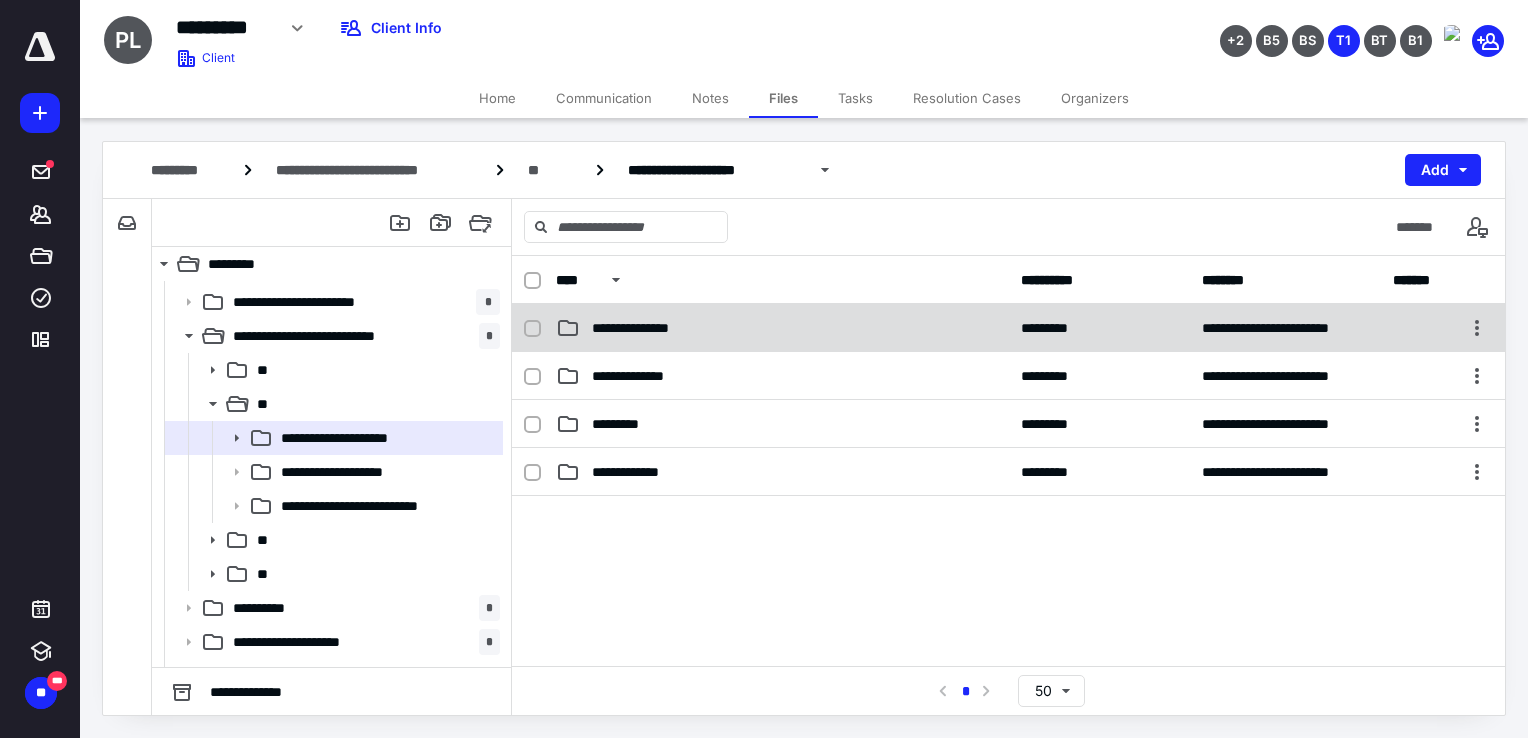 click on "**********" at bounding box center (648, 328) 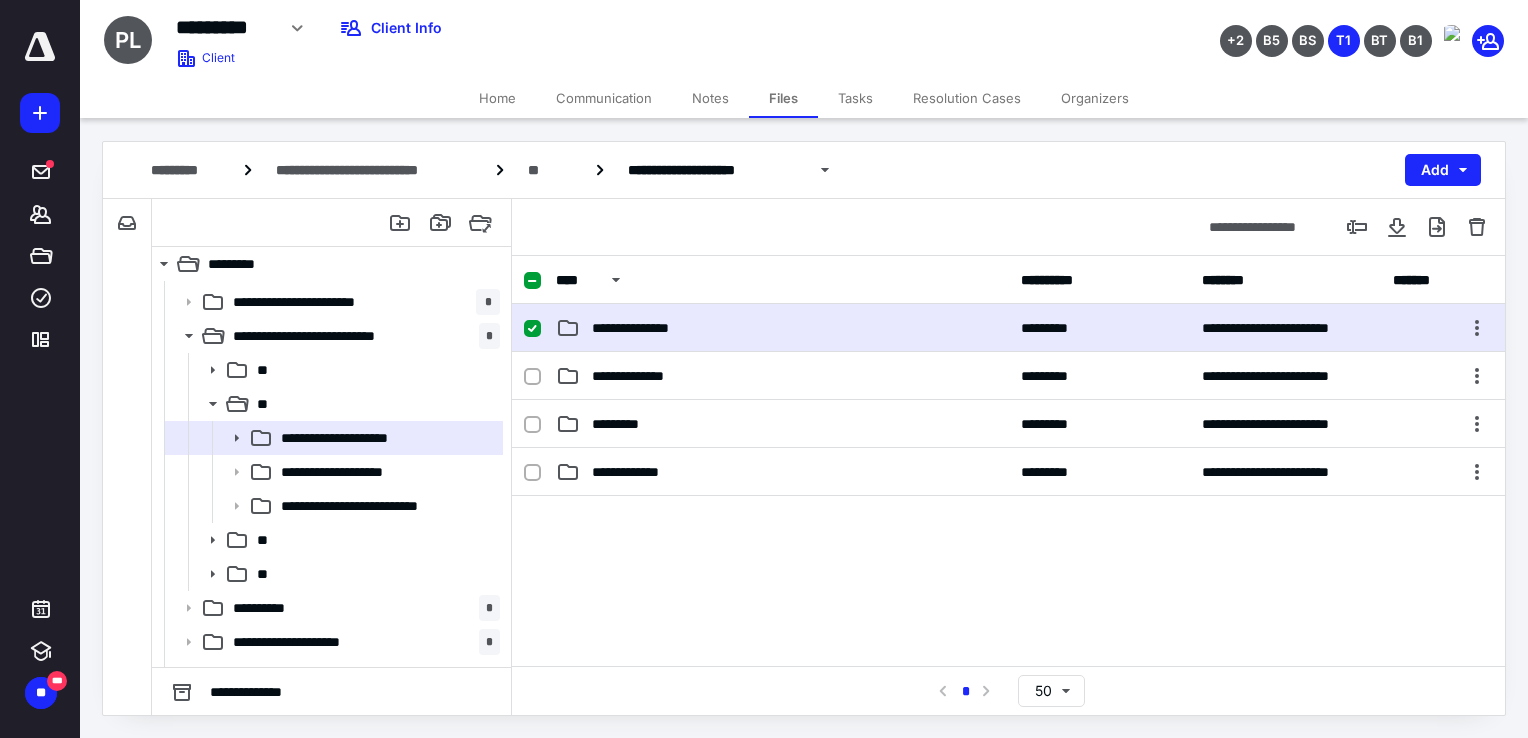click on "**********" at bounding box center (648, 328) 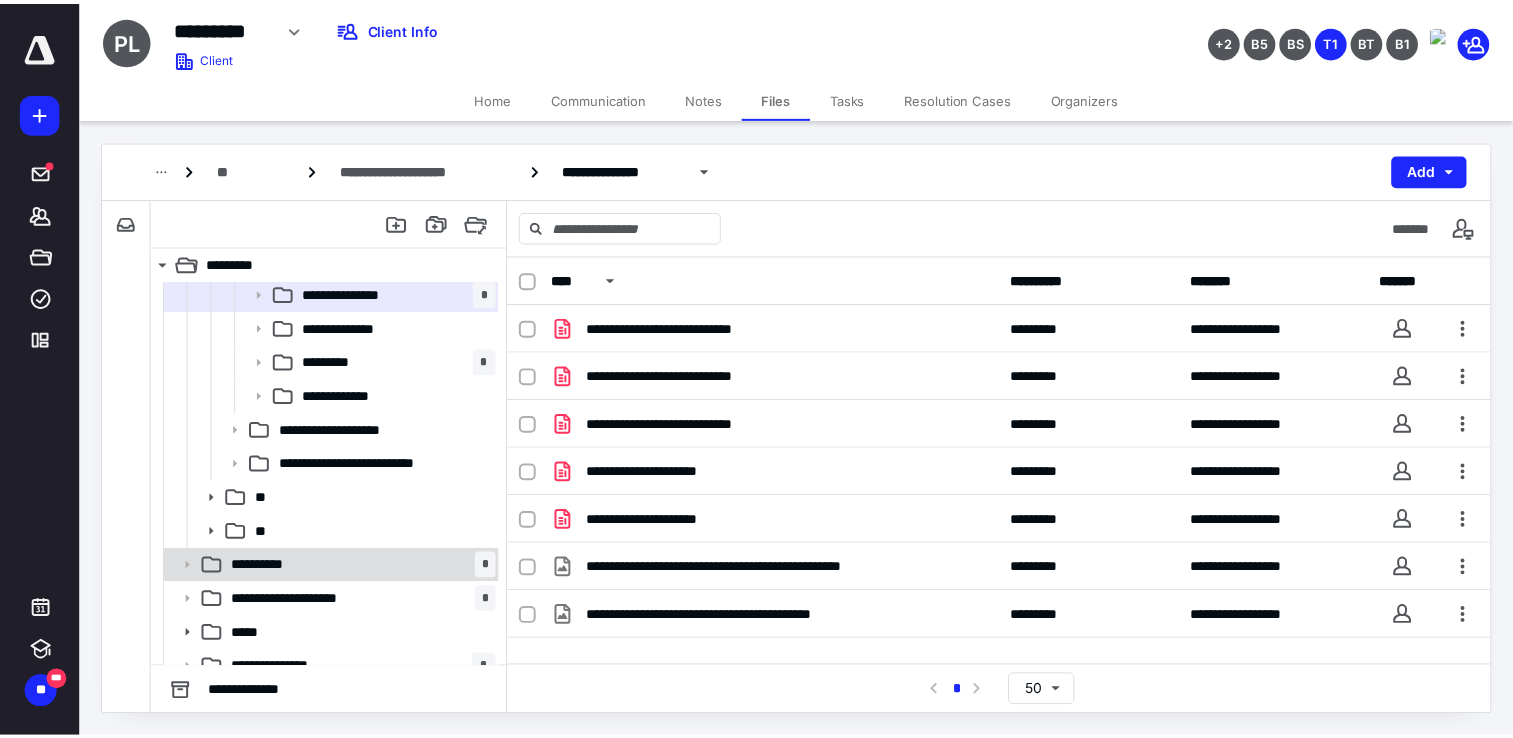 scroll, scrollTop: 400, scrollLeft: 0, axis: vertical 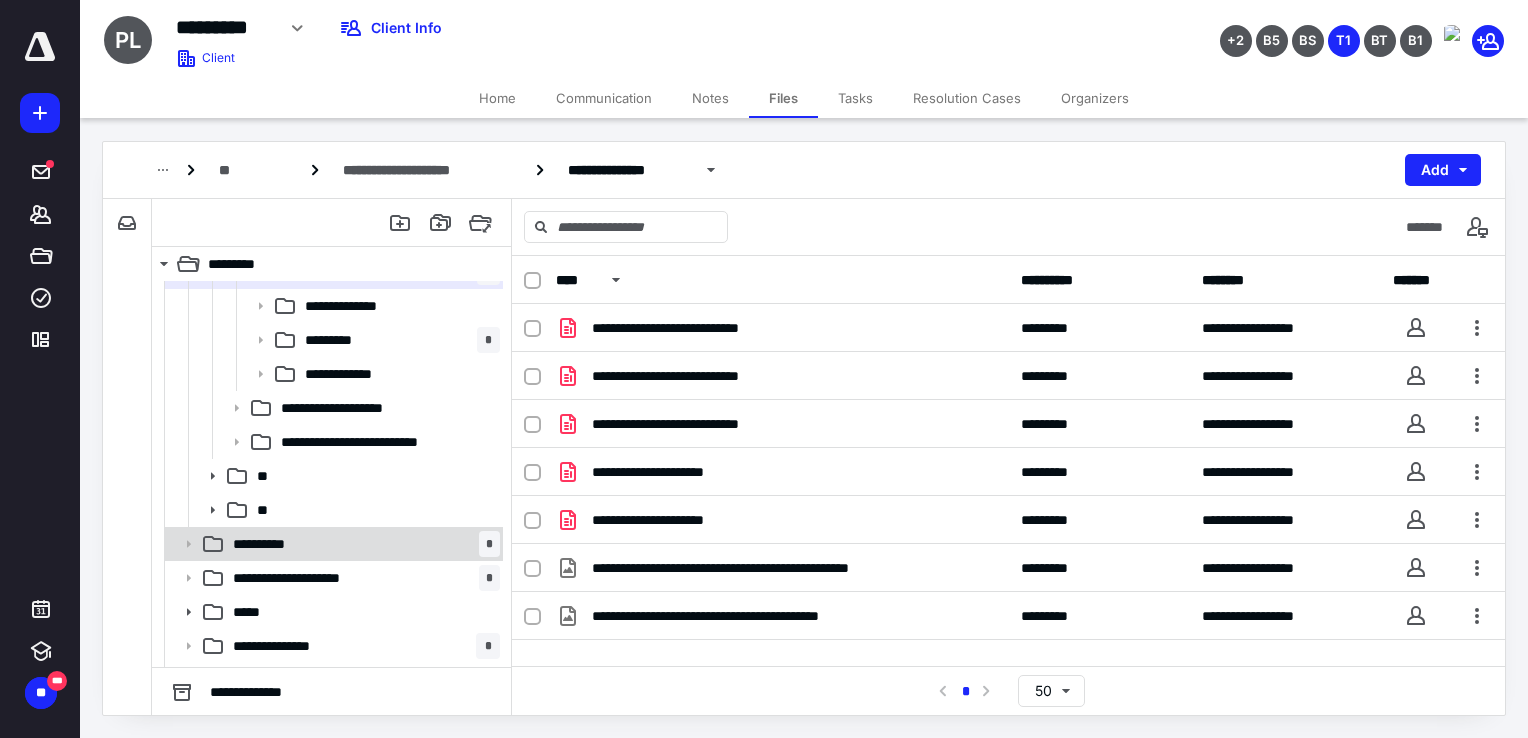 click on "**********" at bounding box center [332, 544] 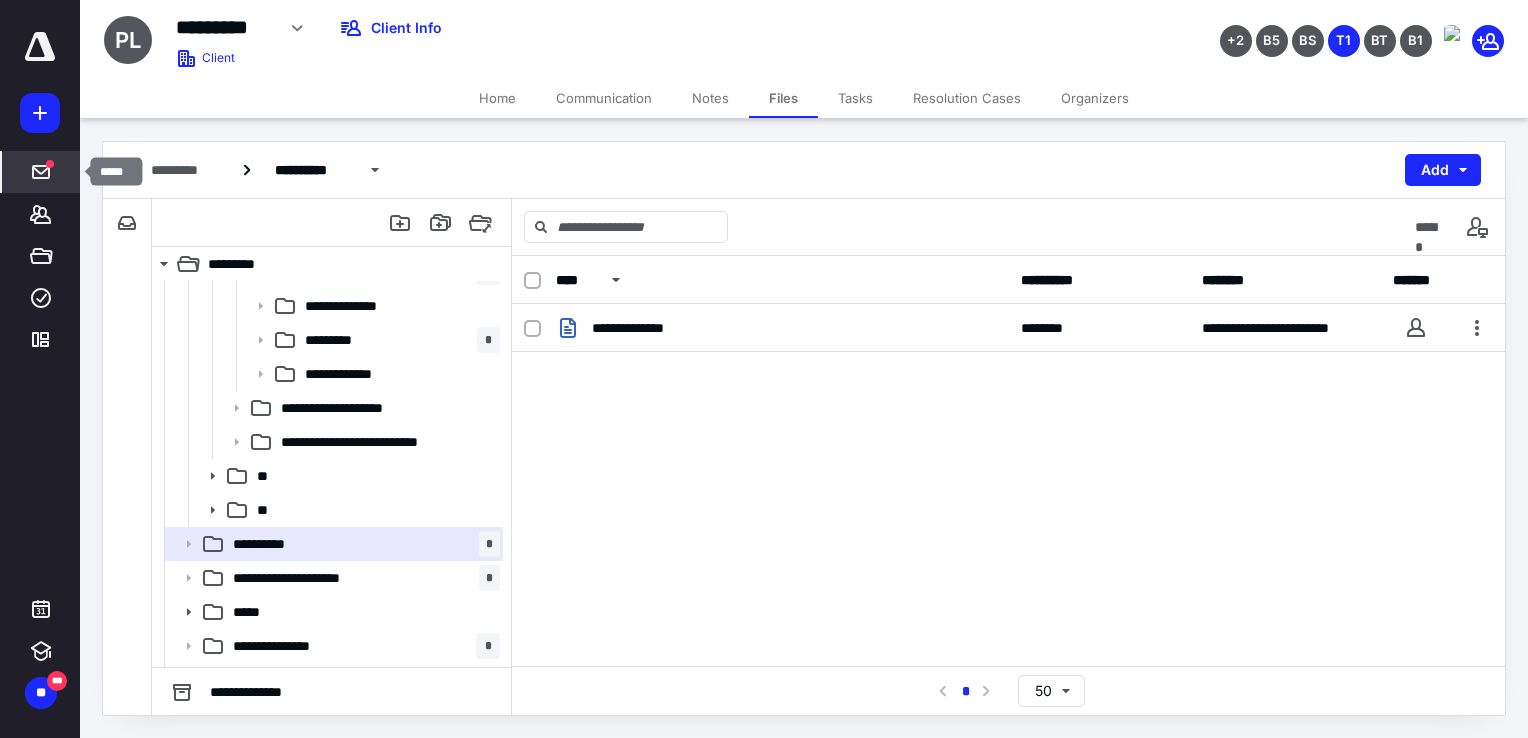 click at bounding box center (41, 172) 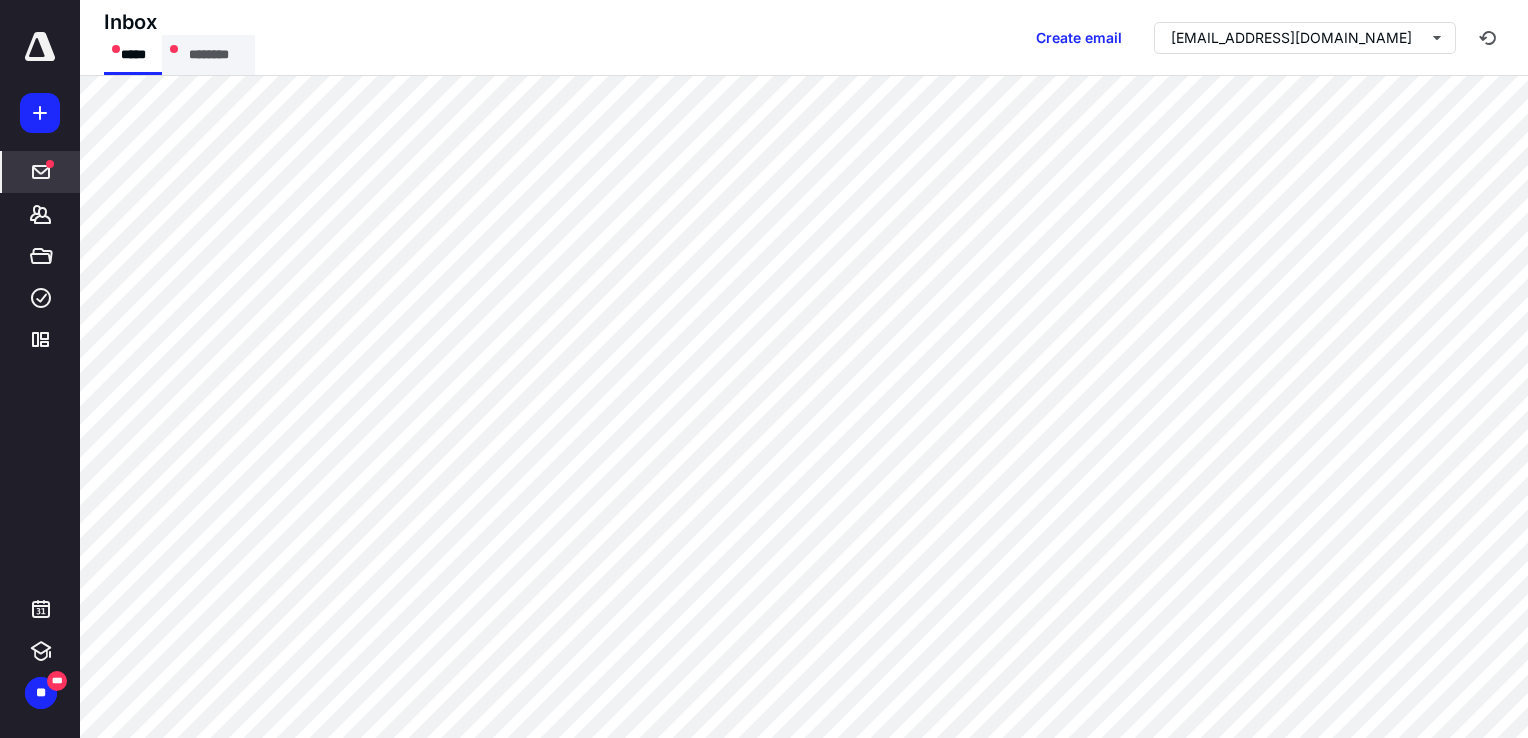 click on "********" at bounding box center [208, 55] 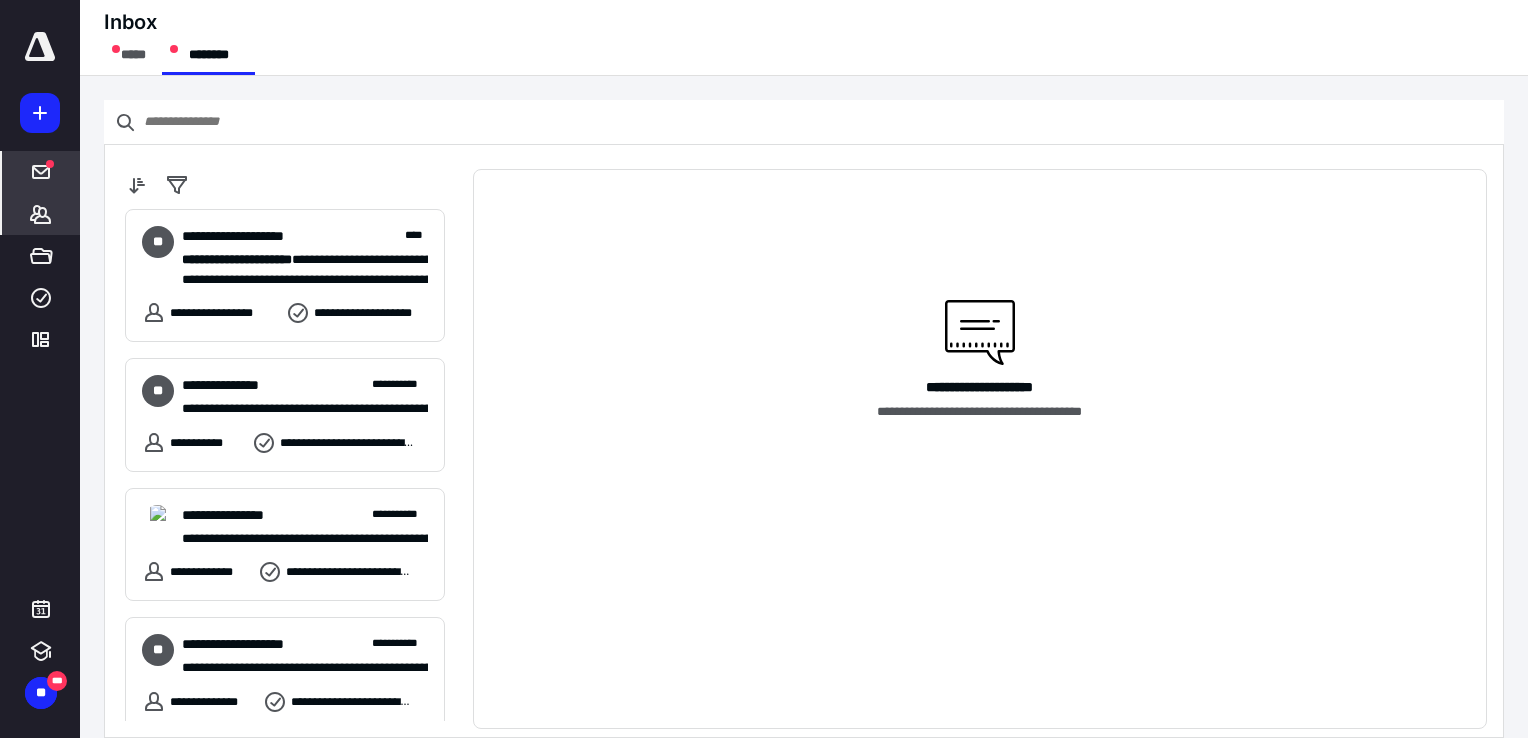 click 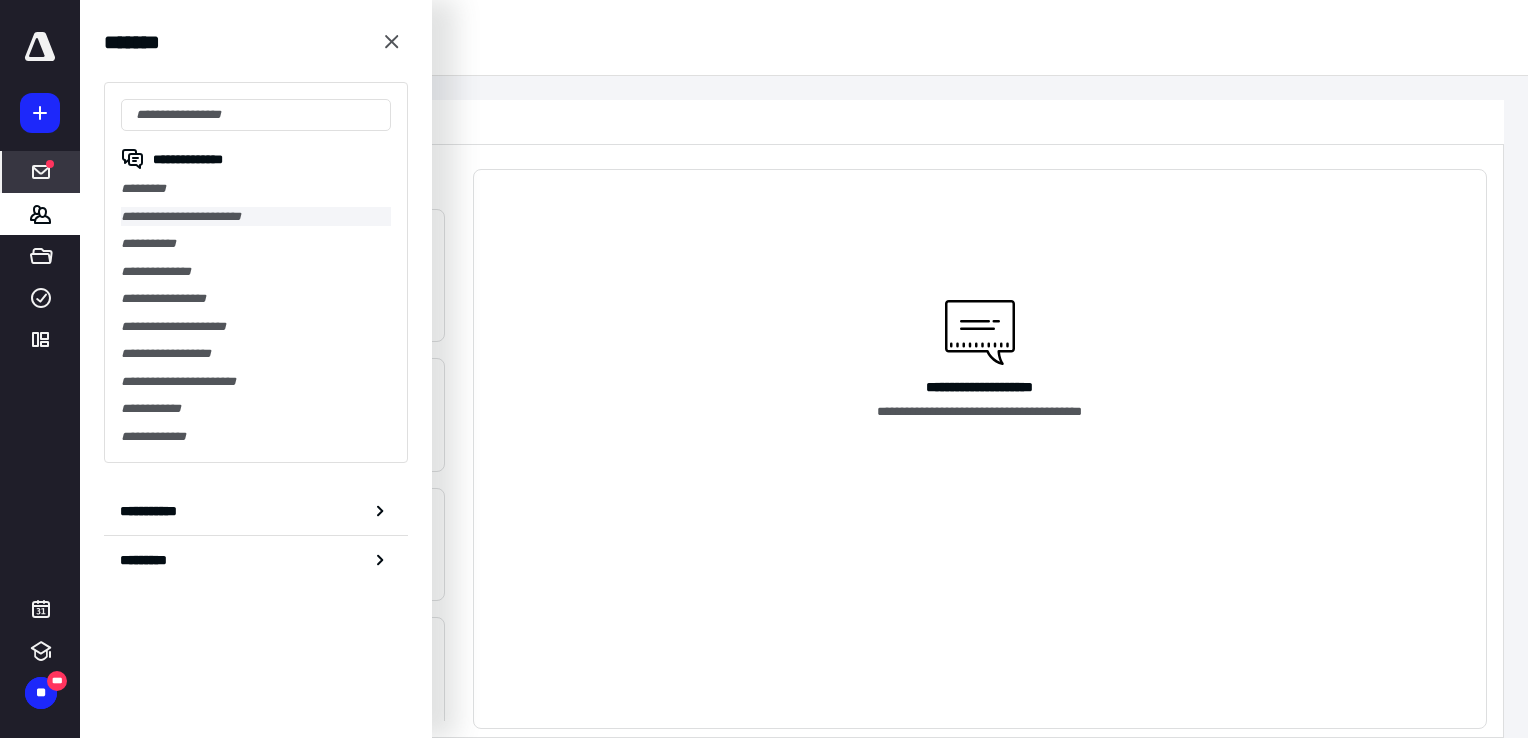 click on "**********" at bounding box center [256, 217] 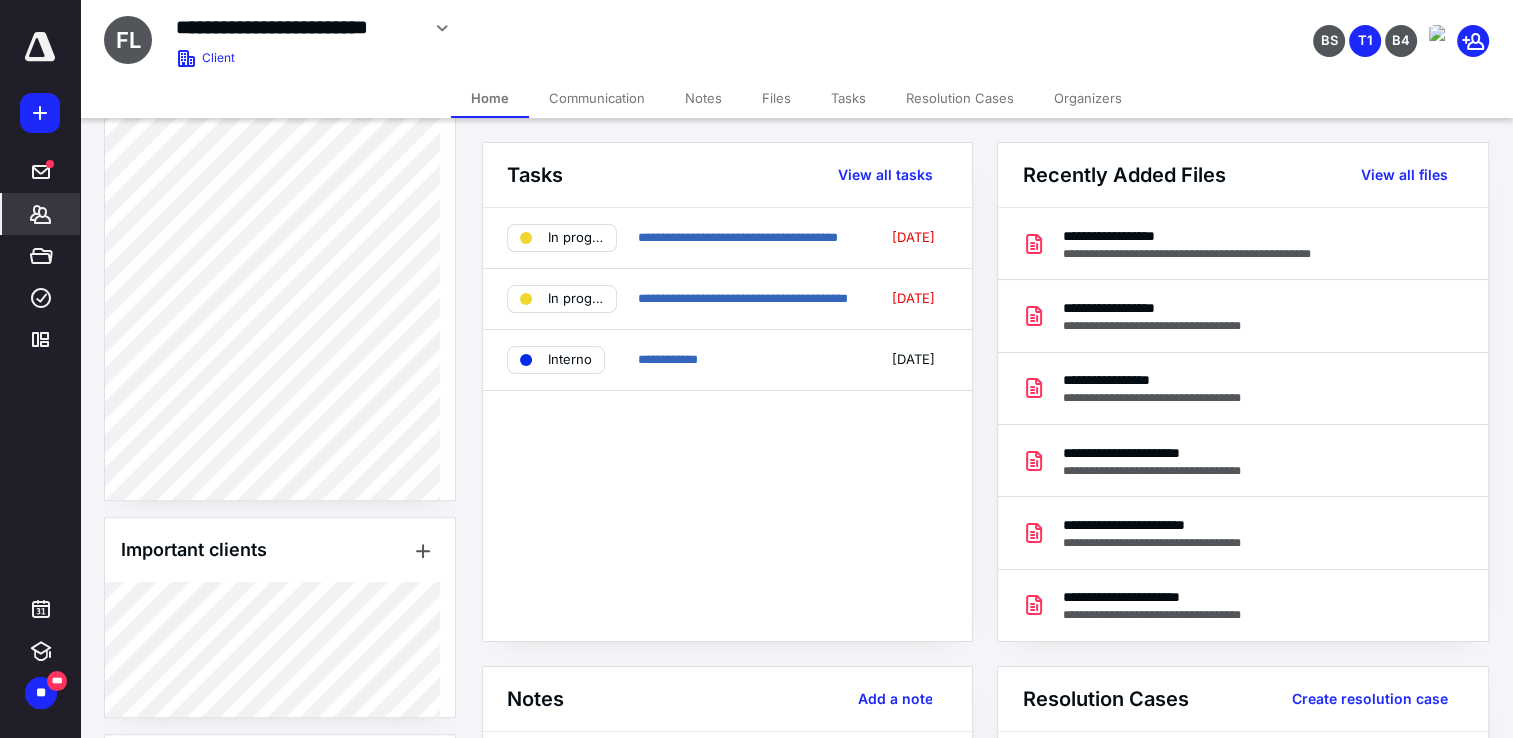 scroll, scrollTop: 891, scrollLeft: 0, axis: vertical 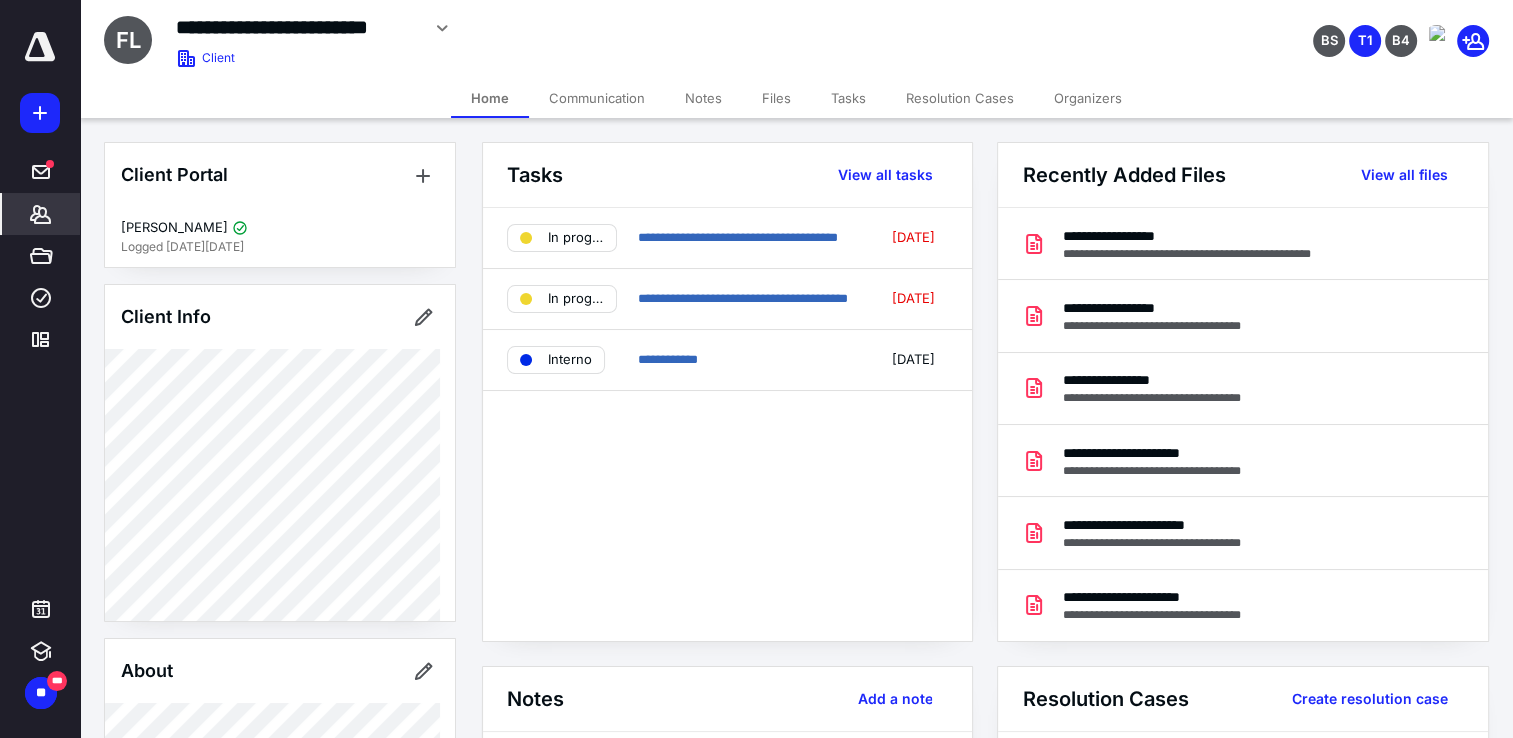 click on "Files" at bounding box center [776, 98] 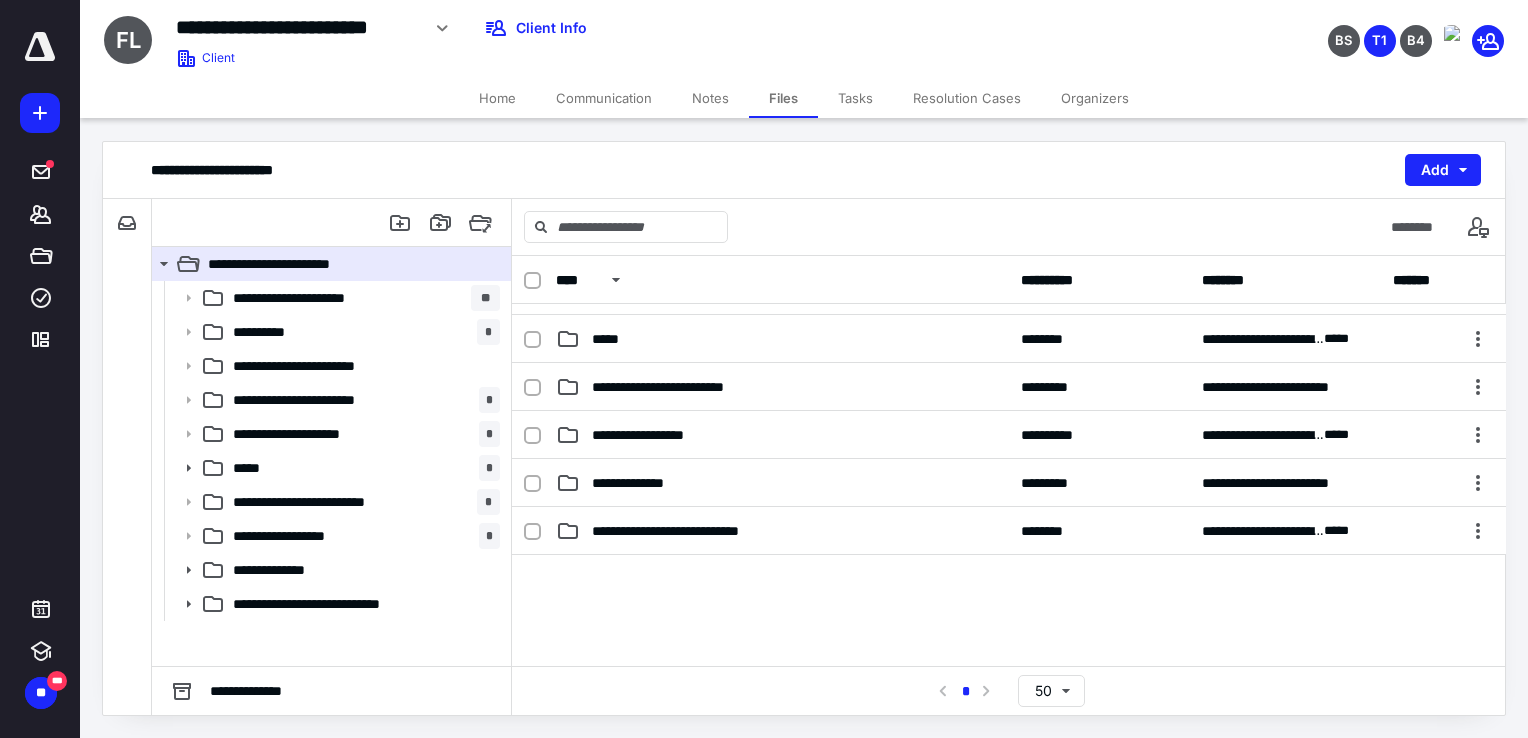 scroll, scrollTop: 300, scrollLeft: 0, axis: vertical 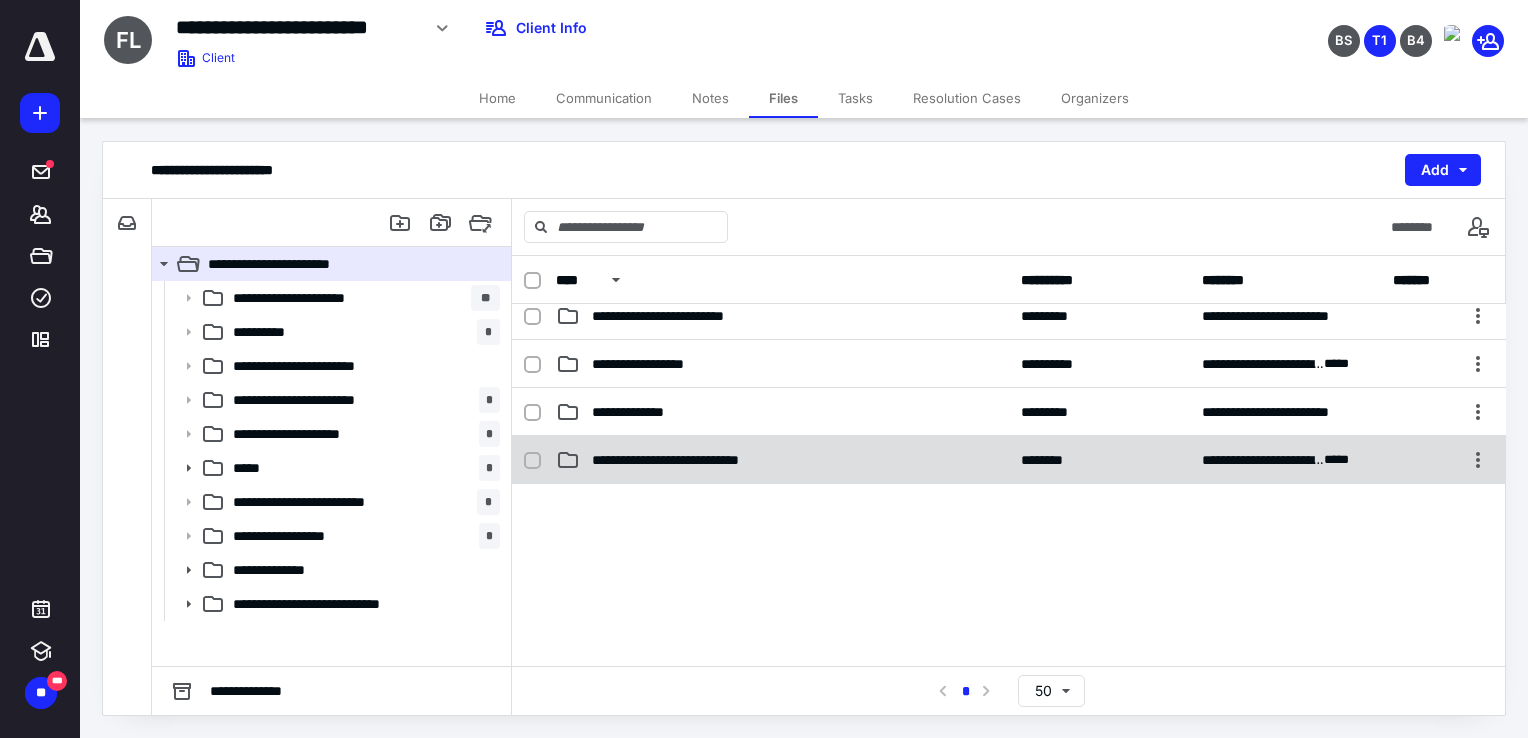 click on "**********" at bounding box center [1009, 460] 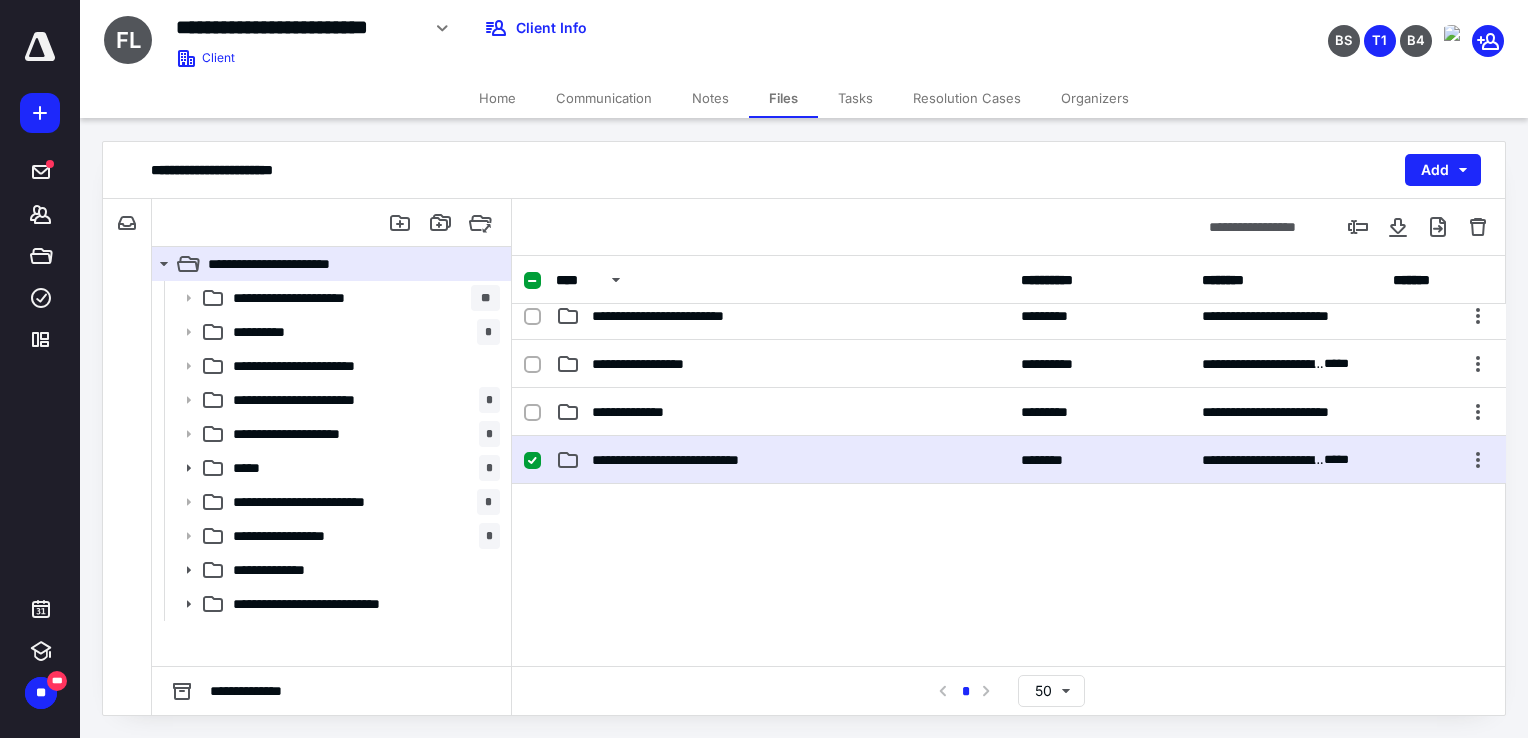 click on "**********" at bounding box center [782, 460] 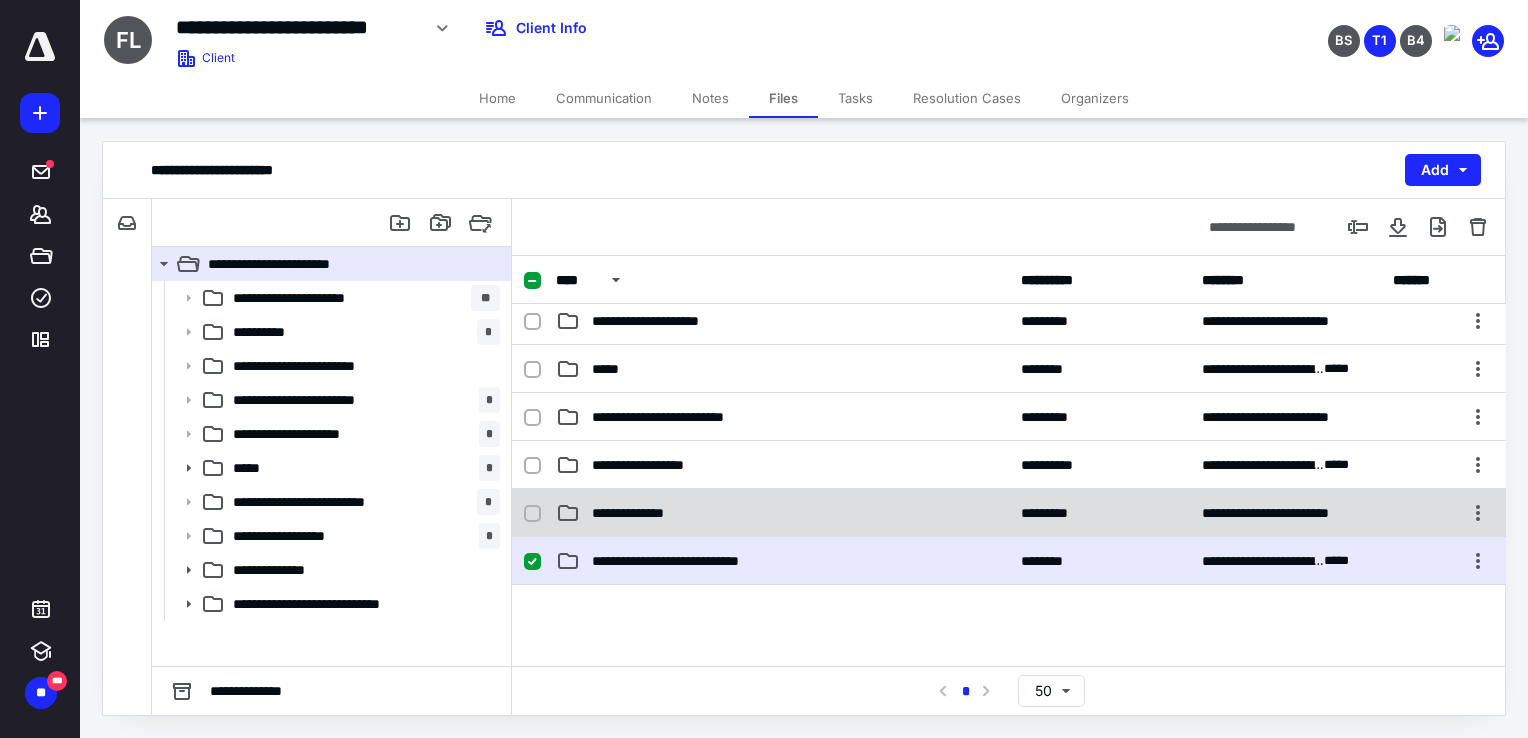 scroll, scrollTop: 200, scrollLeft: 0, axis: vertical 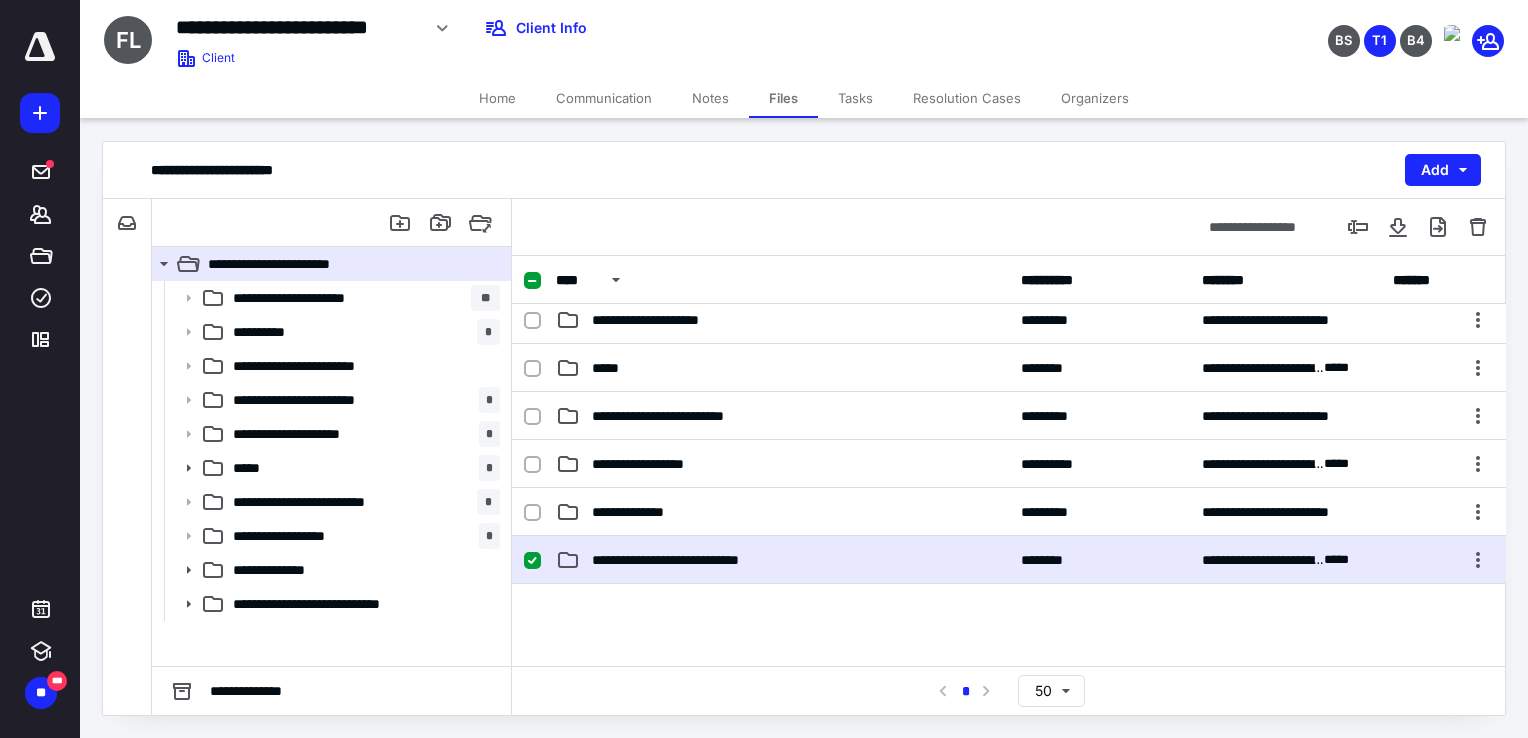 click on "**********" at bounding box center (1009, 560) 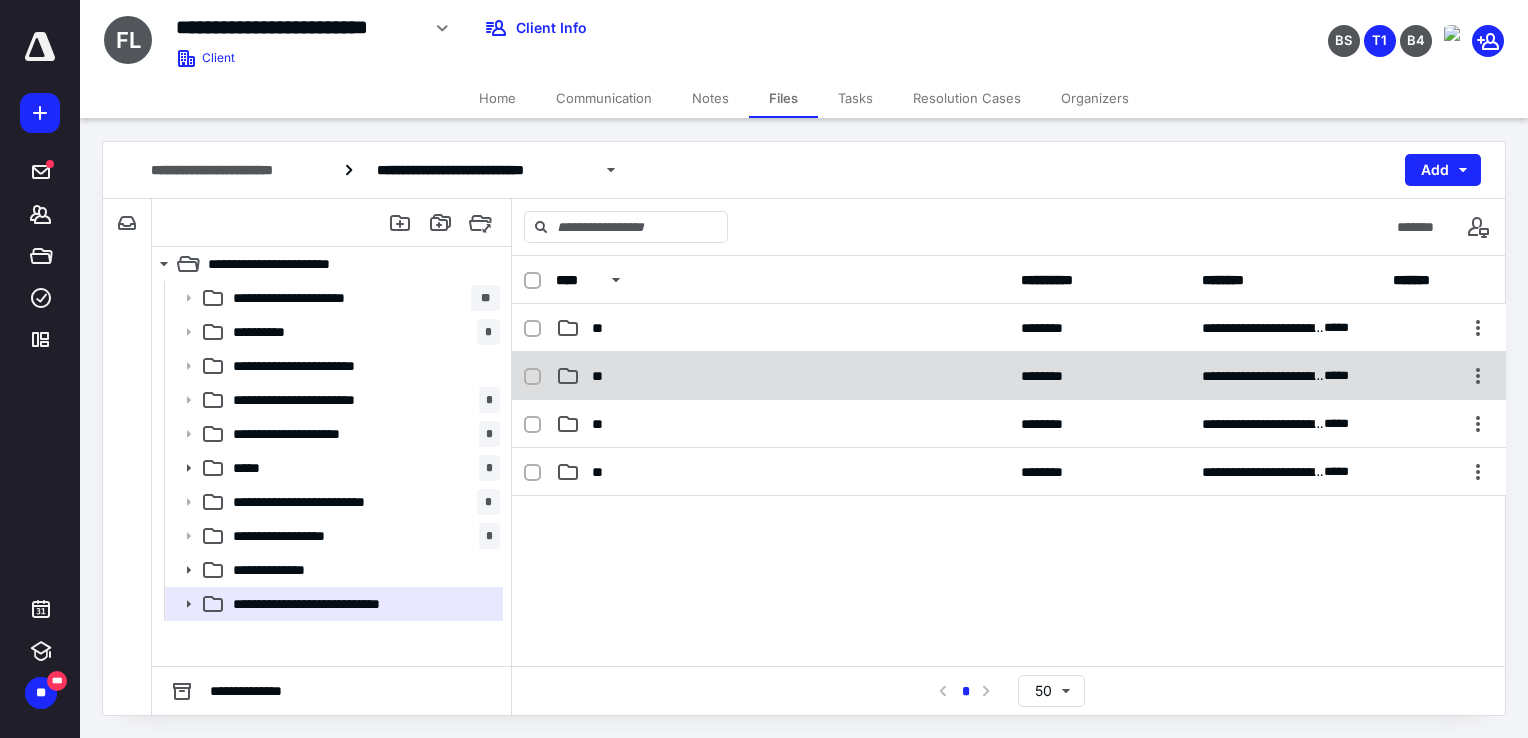 click on "**" at bounding box center (782, 376) 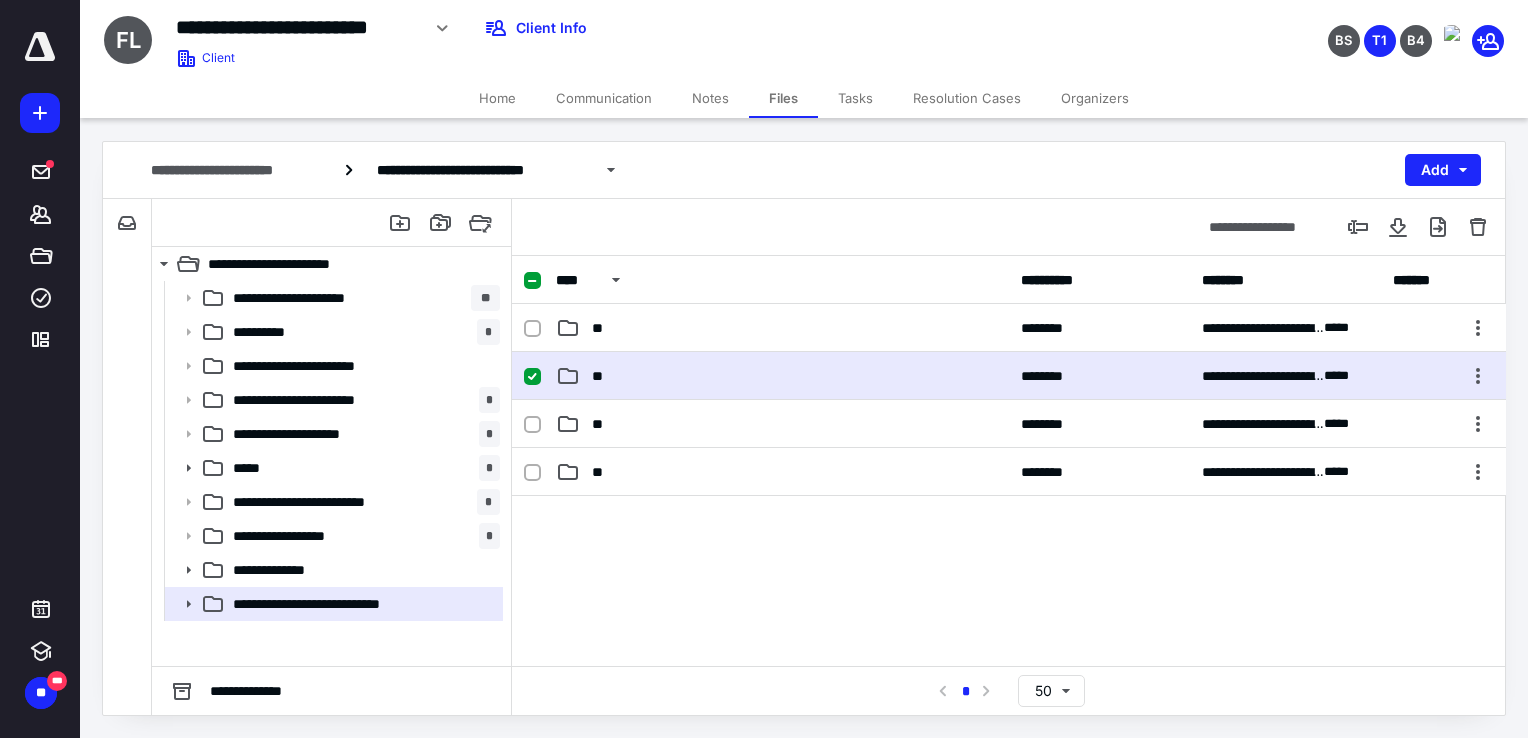 click on "**" at bounding box center [782, 376] 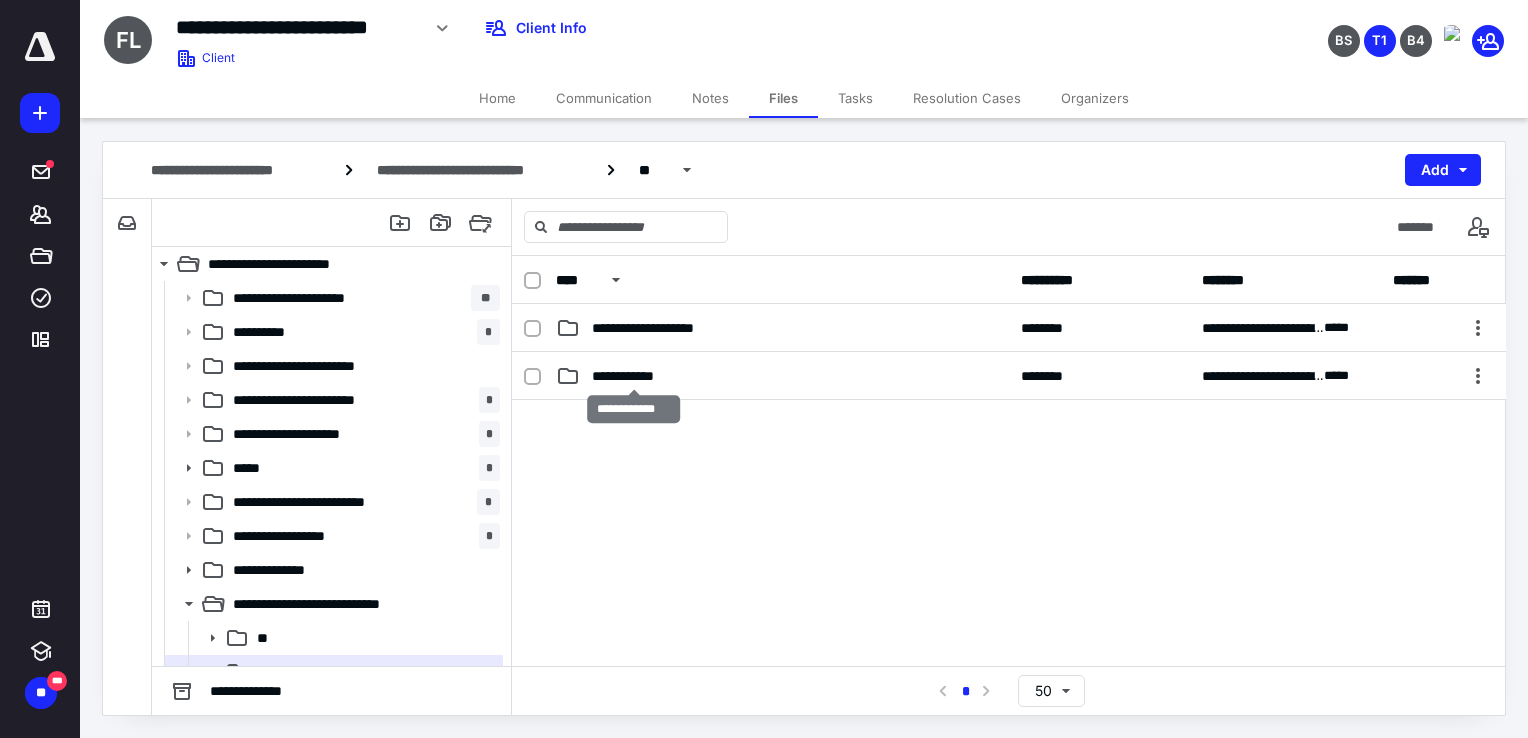 click on "**********" at bounding box center (634, 376) 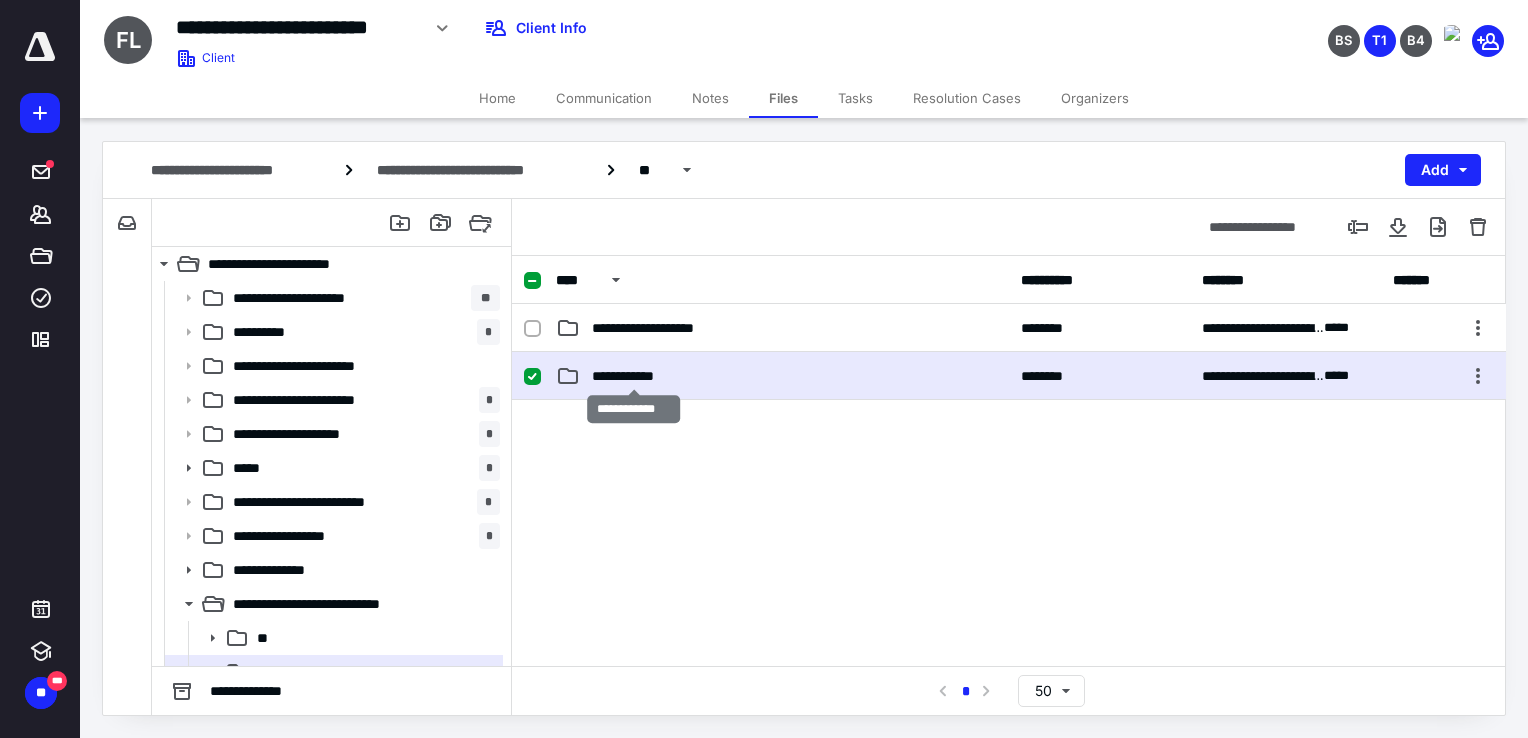 click on "**********" at bounding box center (634, 376) 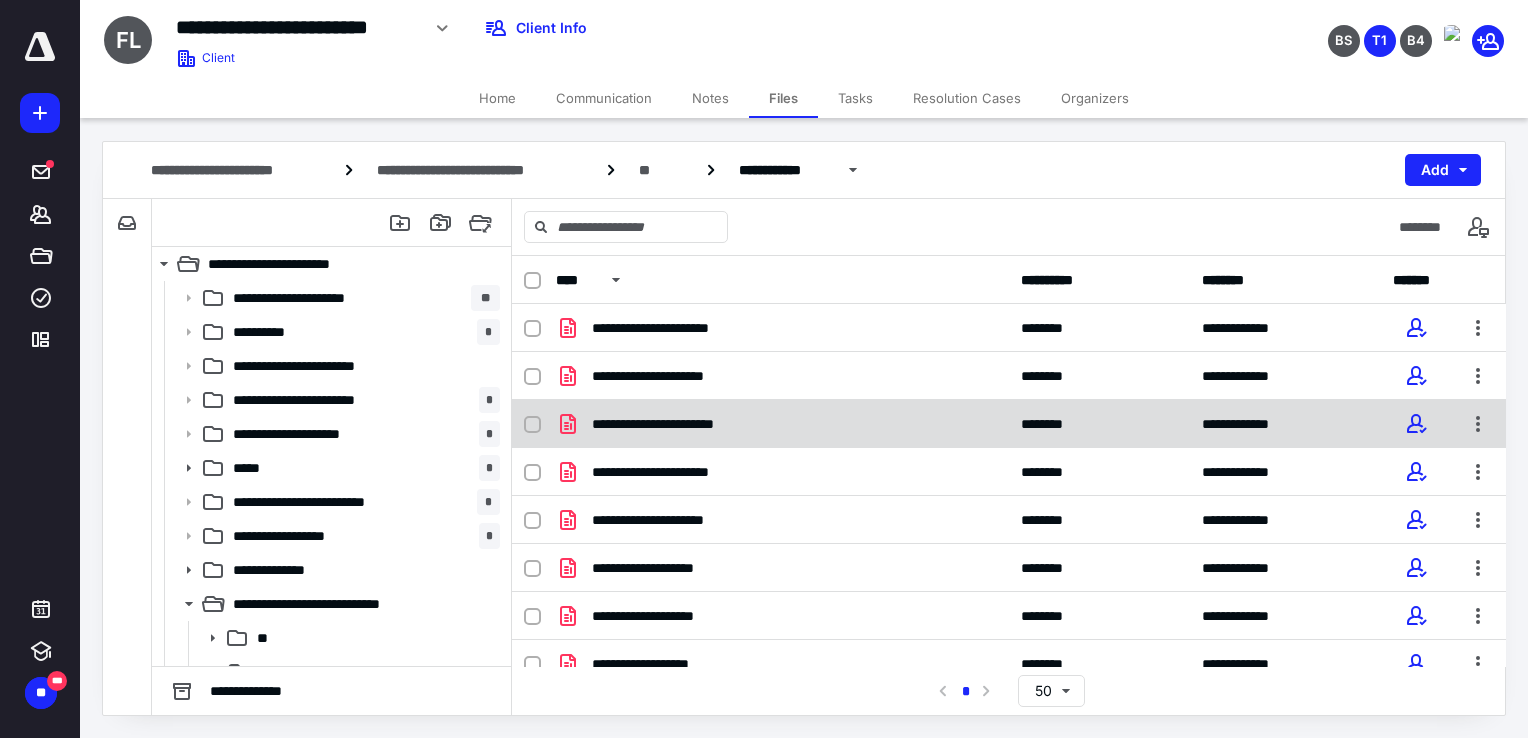 scroll, scrollTop: 200, scrollLeft: 0, axis: vertical 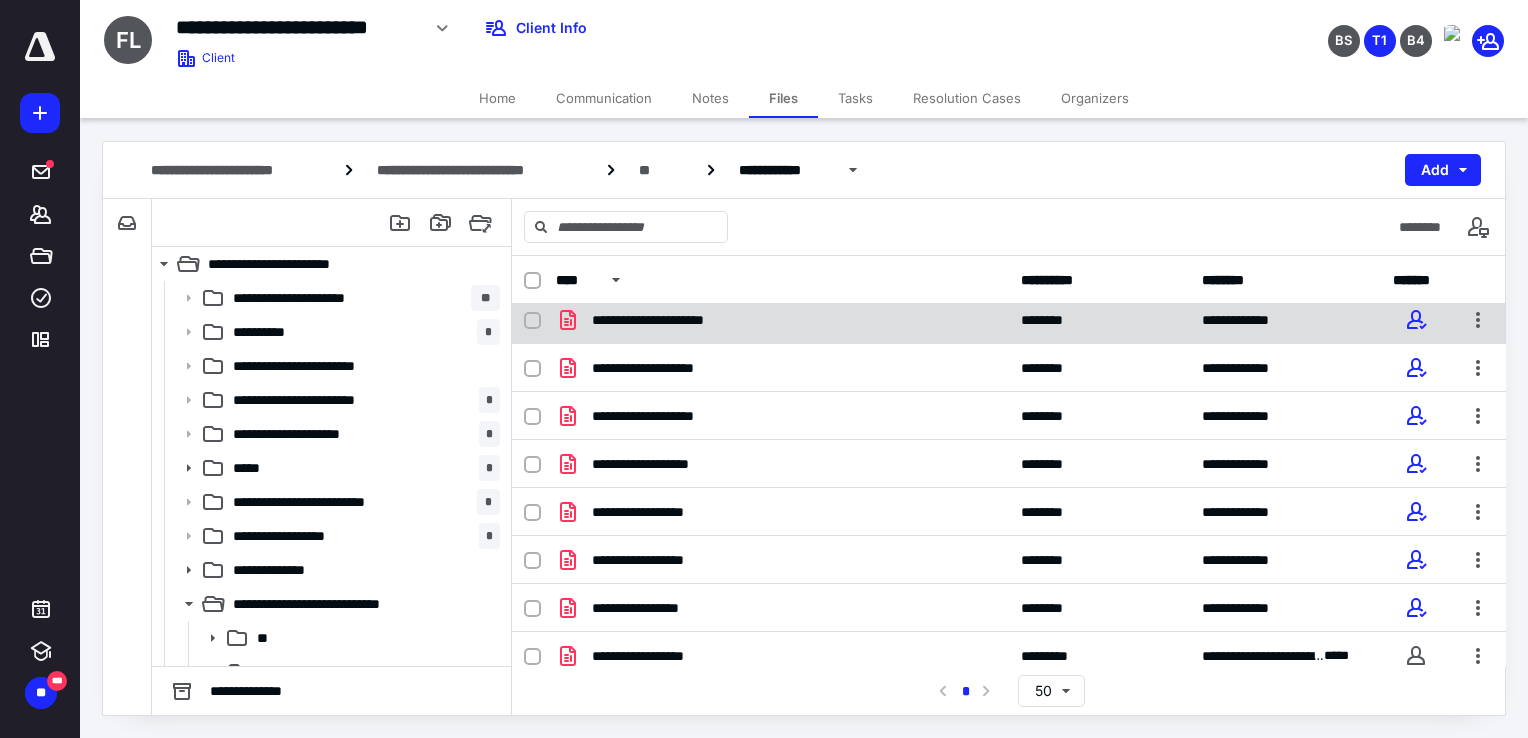 click on "**********" at bounding box center (676, 320) 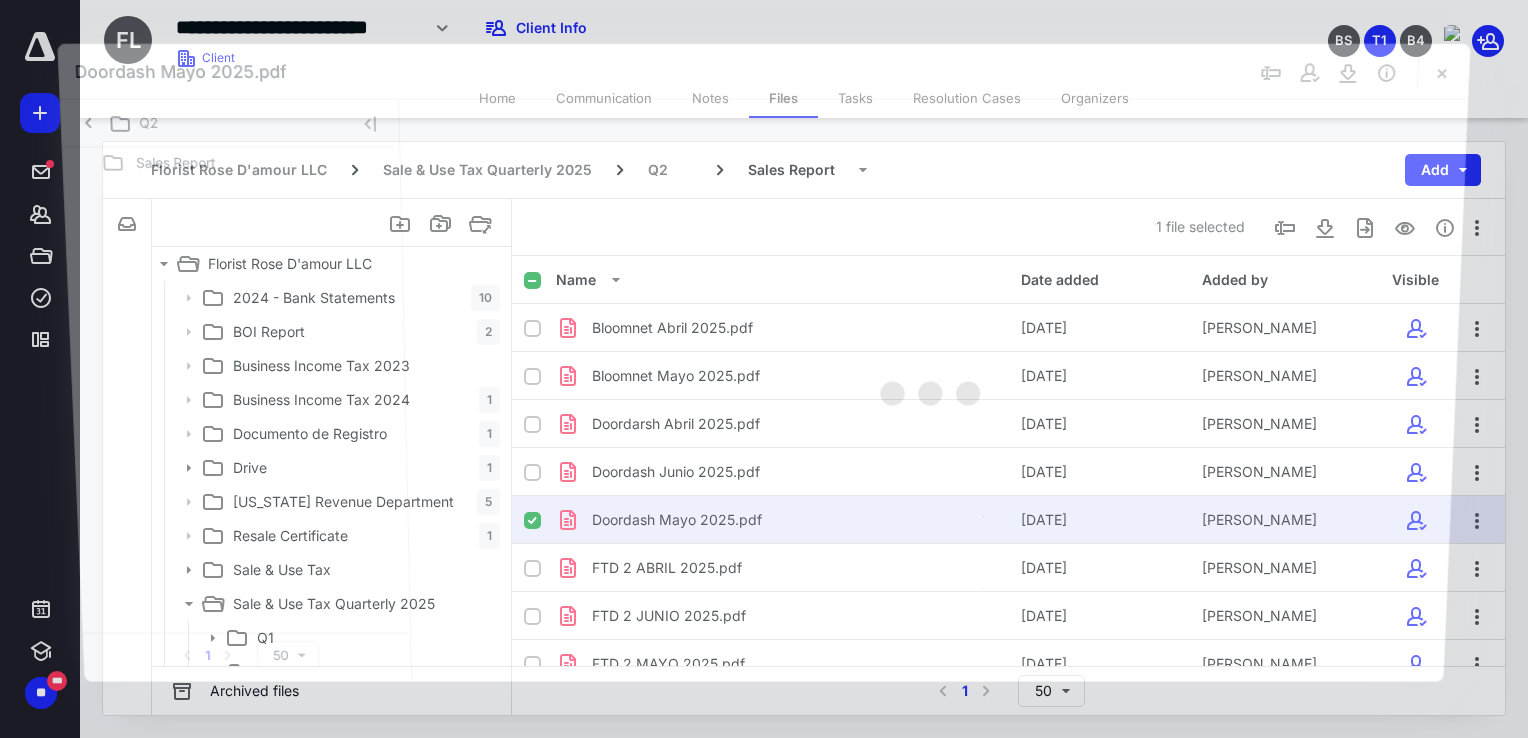 scroll, scrollTop: 200, scrollLeft: 0, axis: vertical 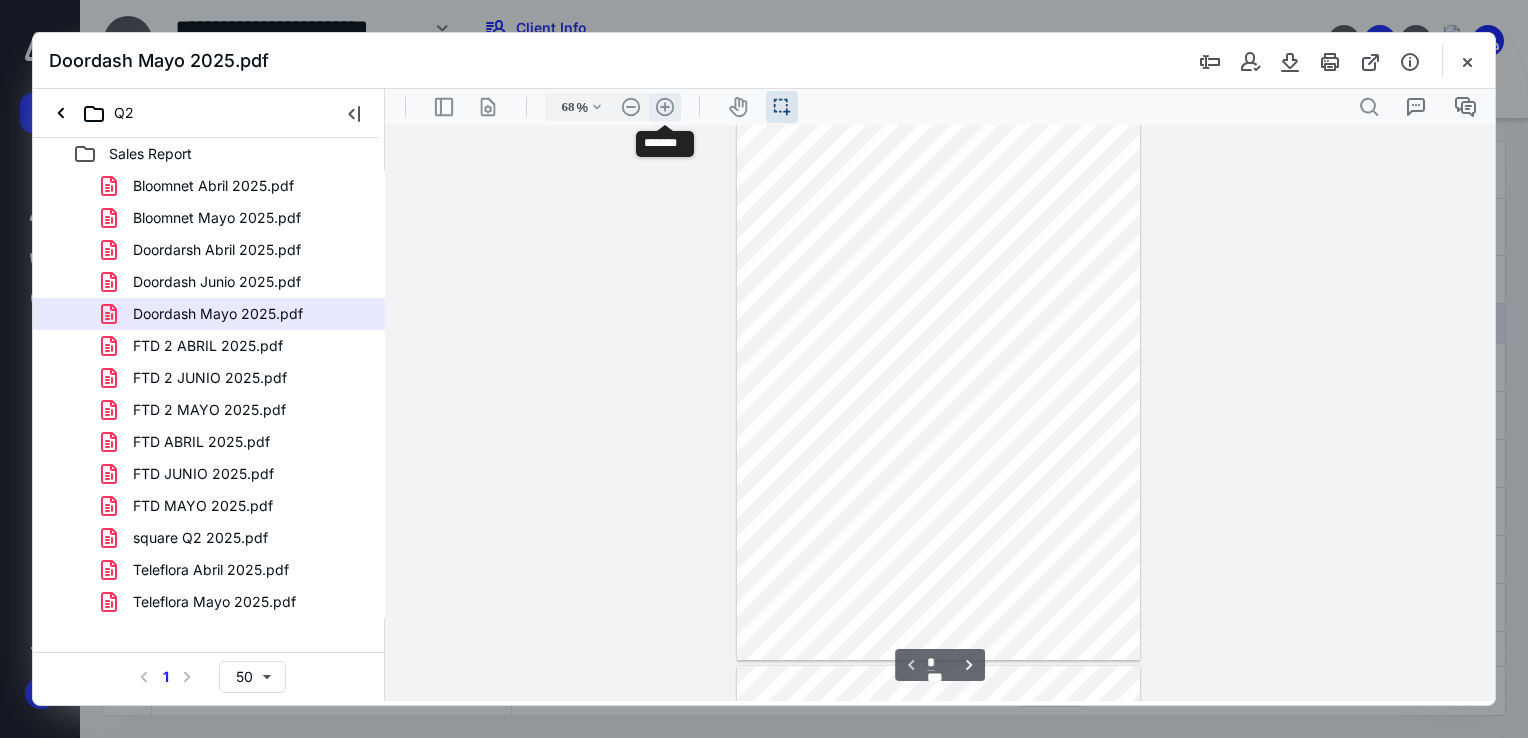 click on ".cls-1{fill:#abb0c4;} icon - header - zoom - in - line" at bounding box center [665, 107] 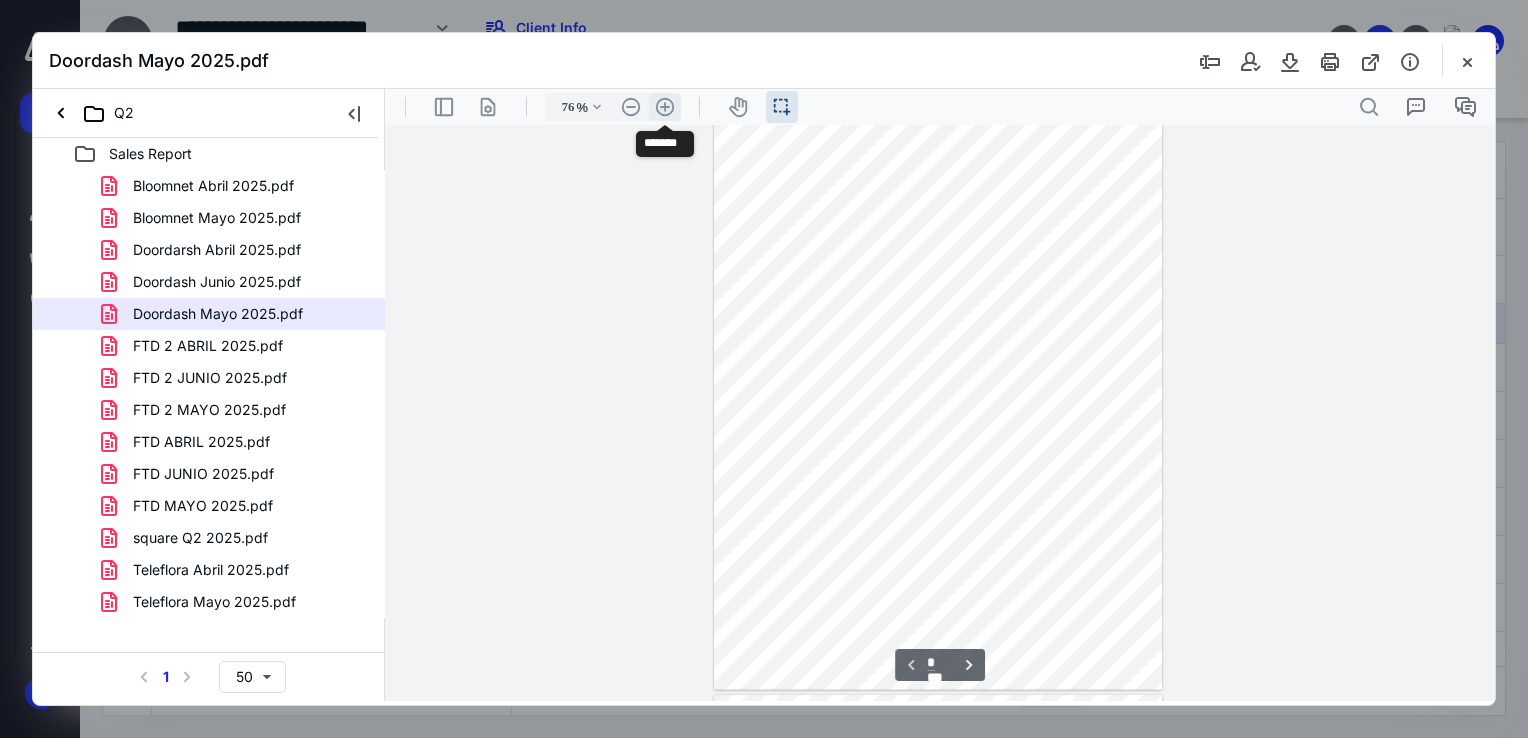 click on ".cls-1{fill:#abb0c4;} icon - header - zoom - in - line" at bounding box center (665, 107) 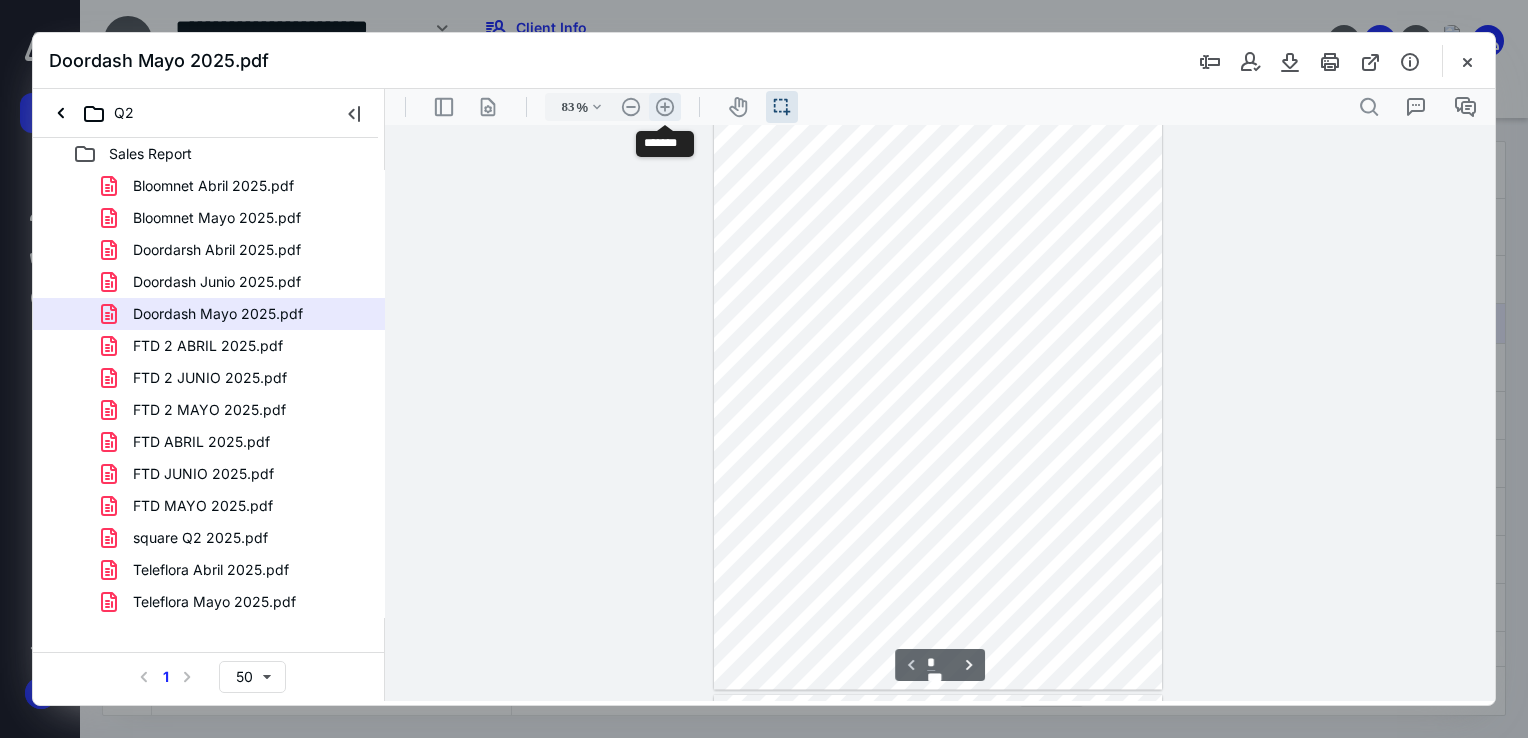 click on ".cls-1{fill:#abb0c4;} icon - header - zoom - in - line" at bounding box center [665, 107] 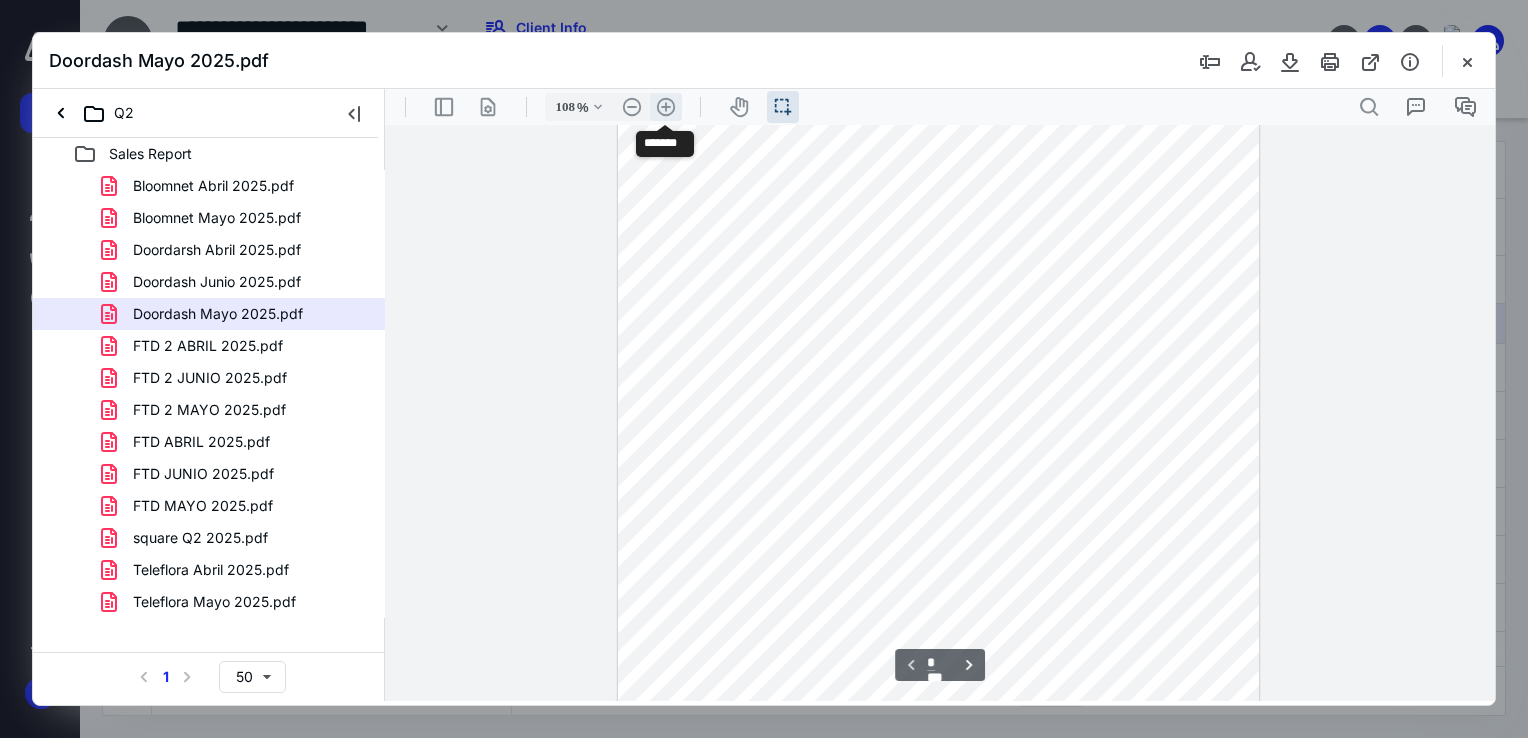 click on ".cls-1{fill:#abb0c4;} icon - header - zoom - in - line" at bounding box center [666, 107] 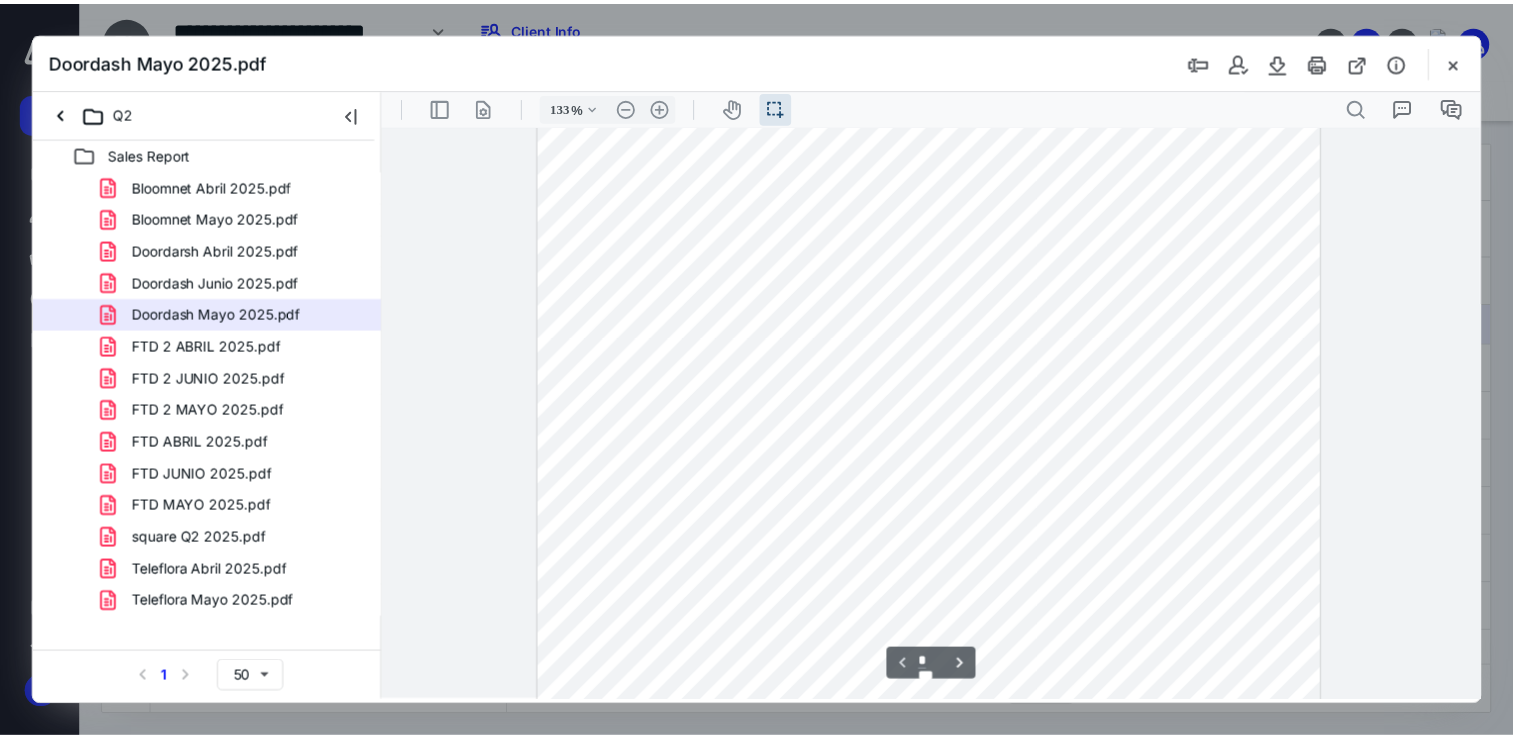 scroll, scrollTop: 0, scrollLeft: 0, axis: both 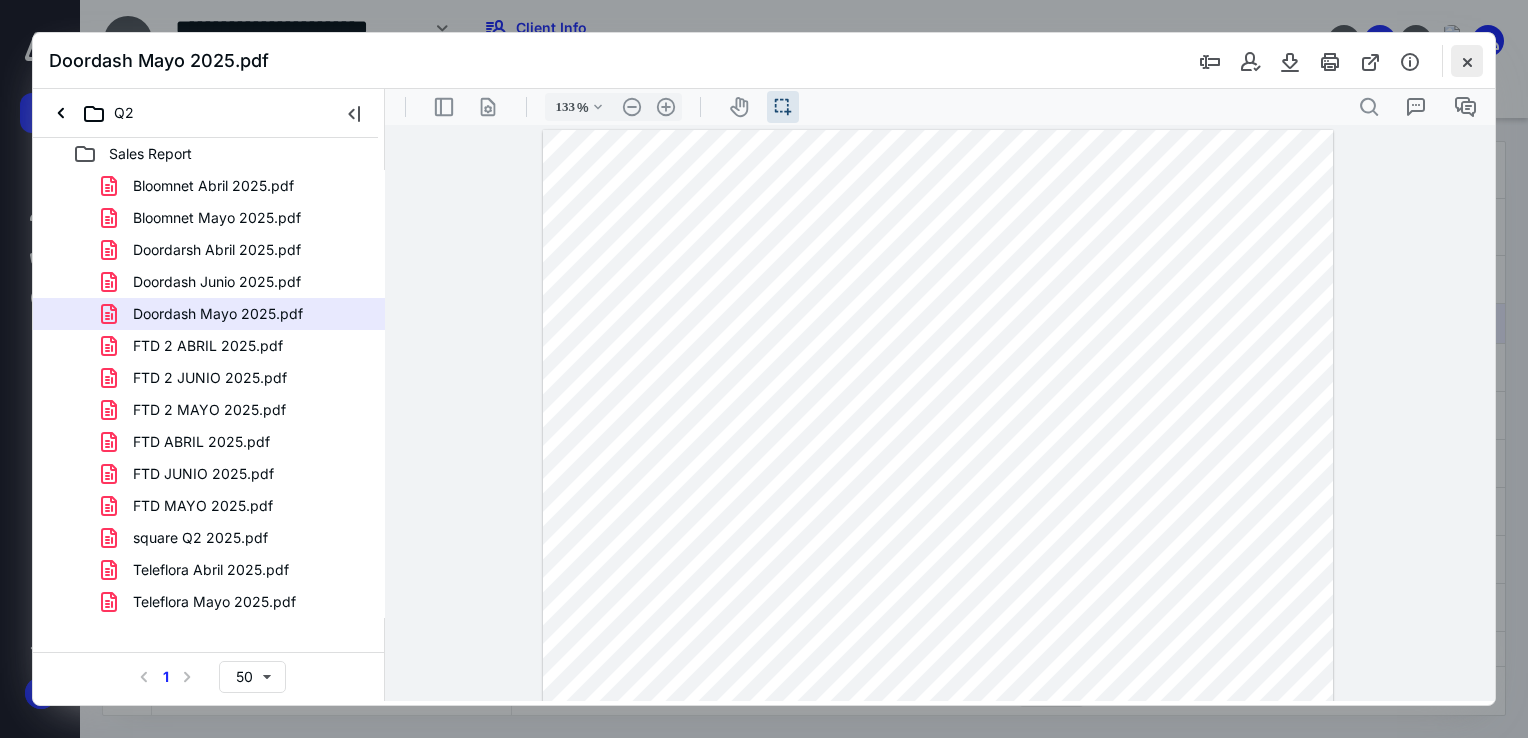 click at bounding box center (1467, 61) 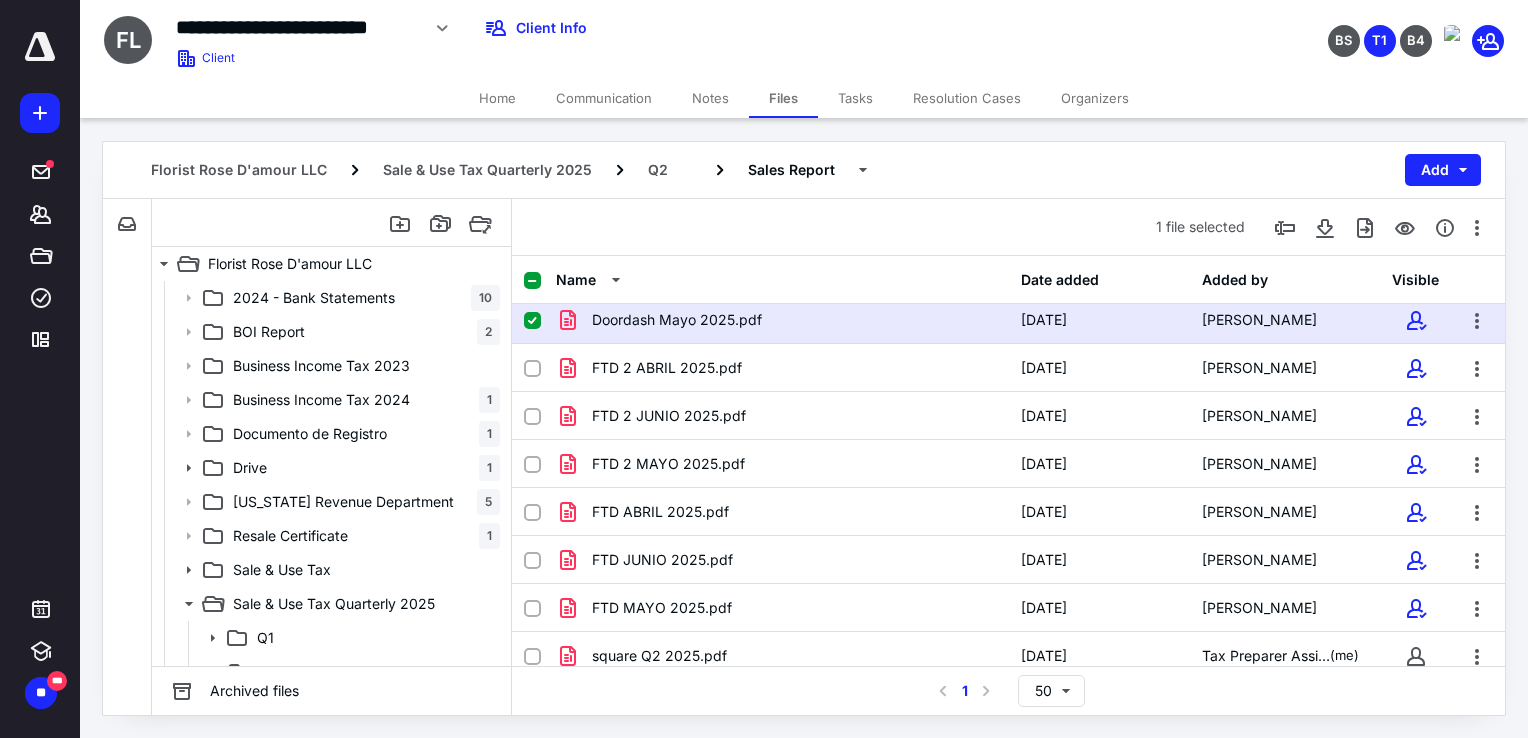 click on "Home" at bounding box center [497, 98] 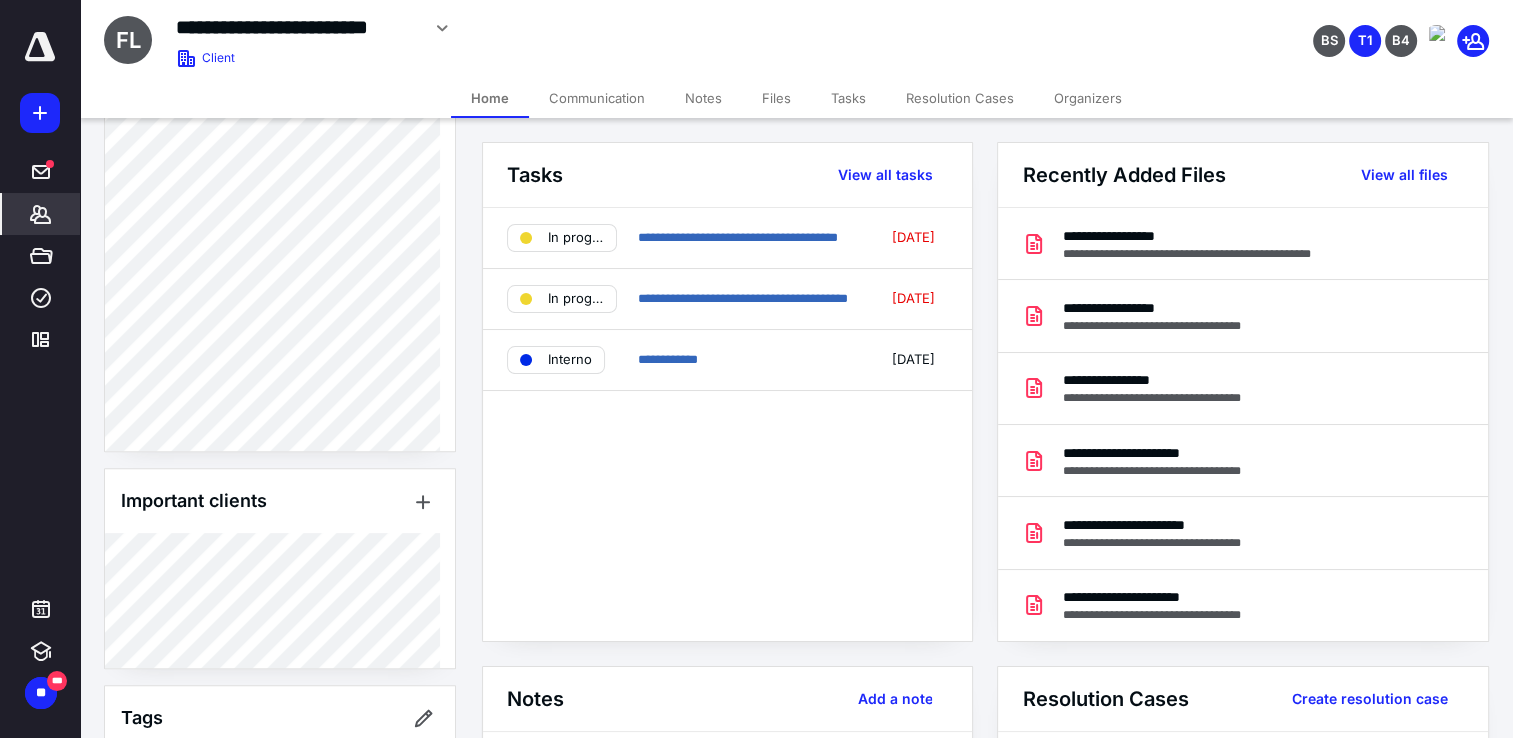 scroll, scrollTop: 891, scrollLeft: 0, axis: vertical 